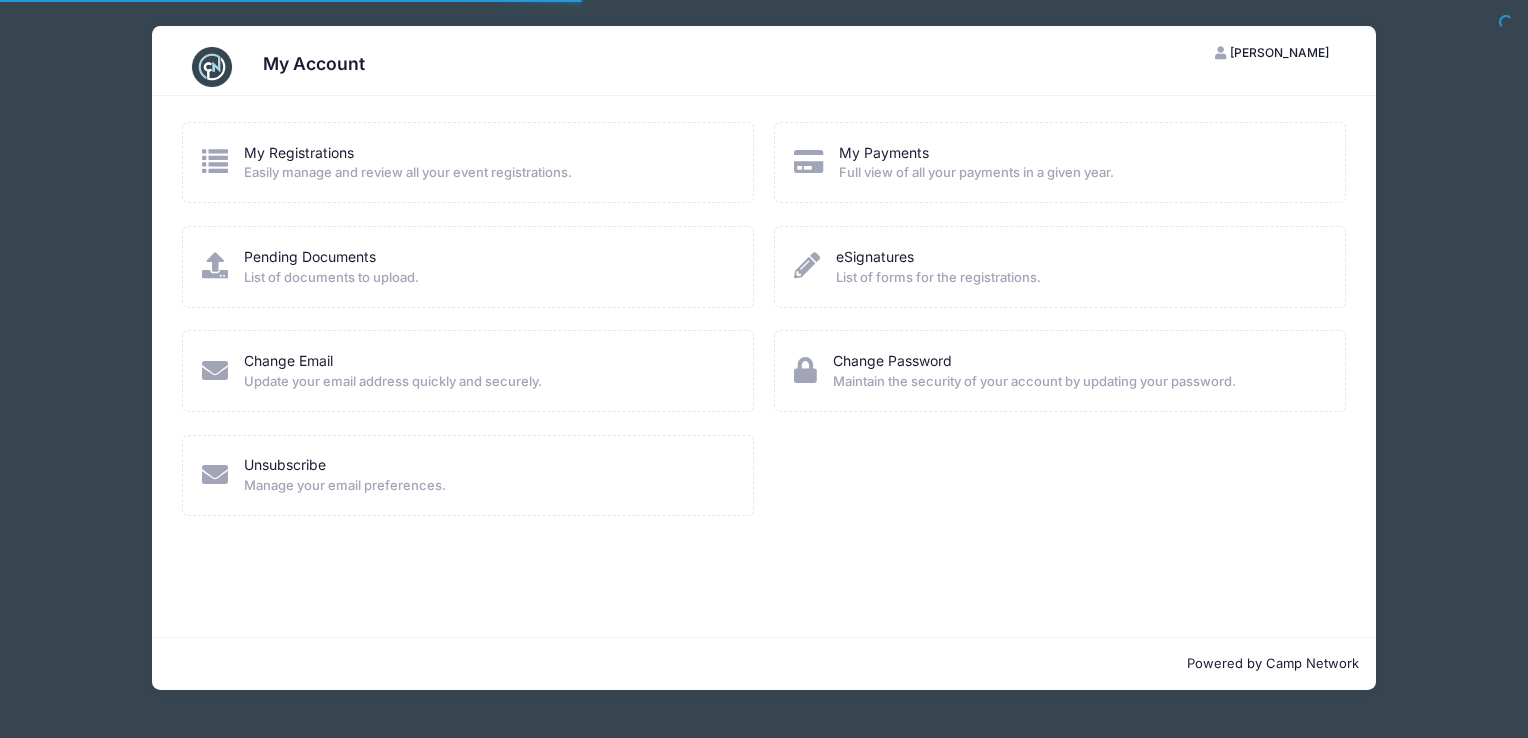 scroll, scrollTop: 0, scrollLeft: 0, axis: both 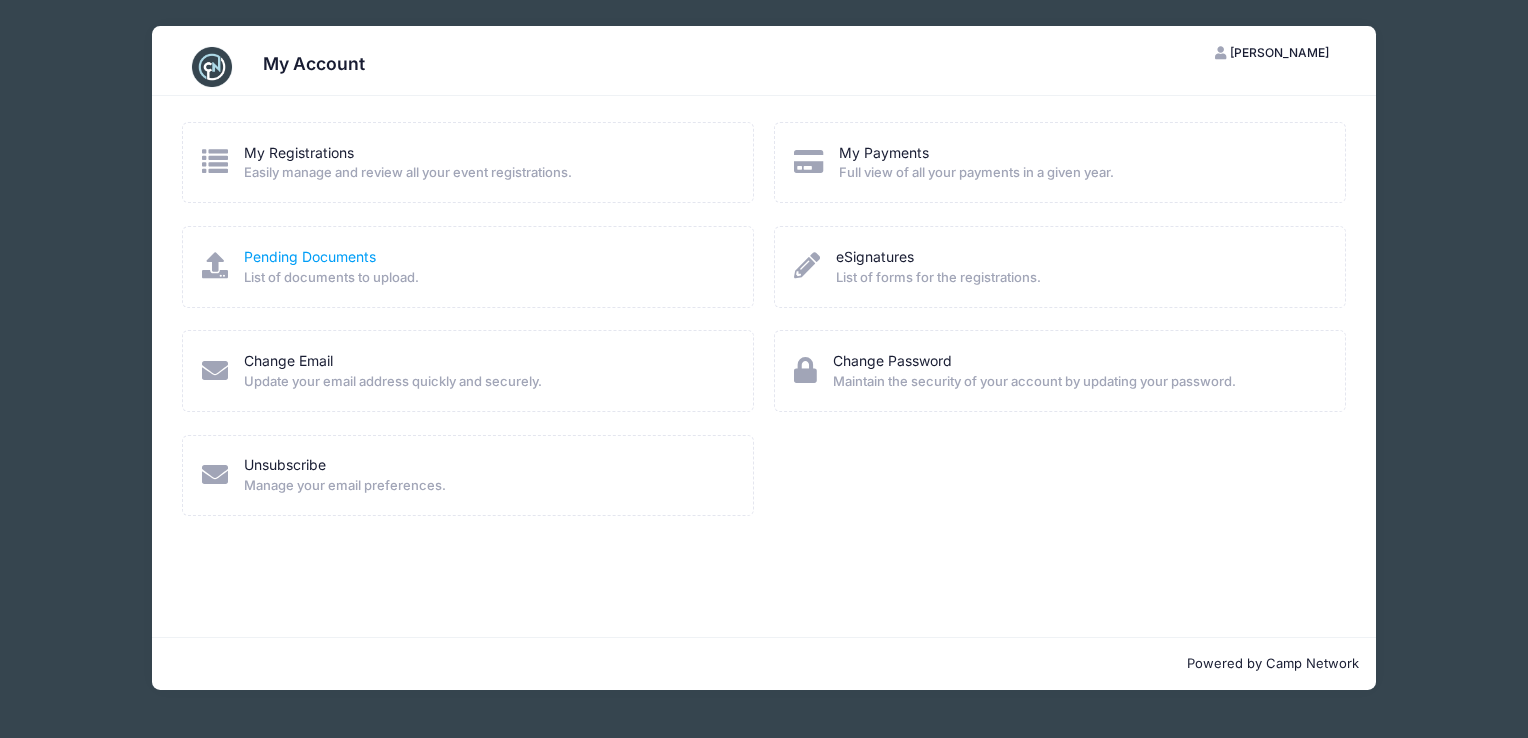 click on "Pending Documents" at bounding box center (310, 256) 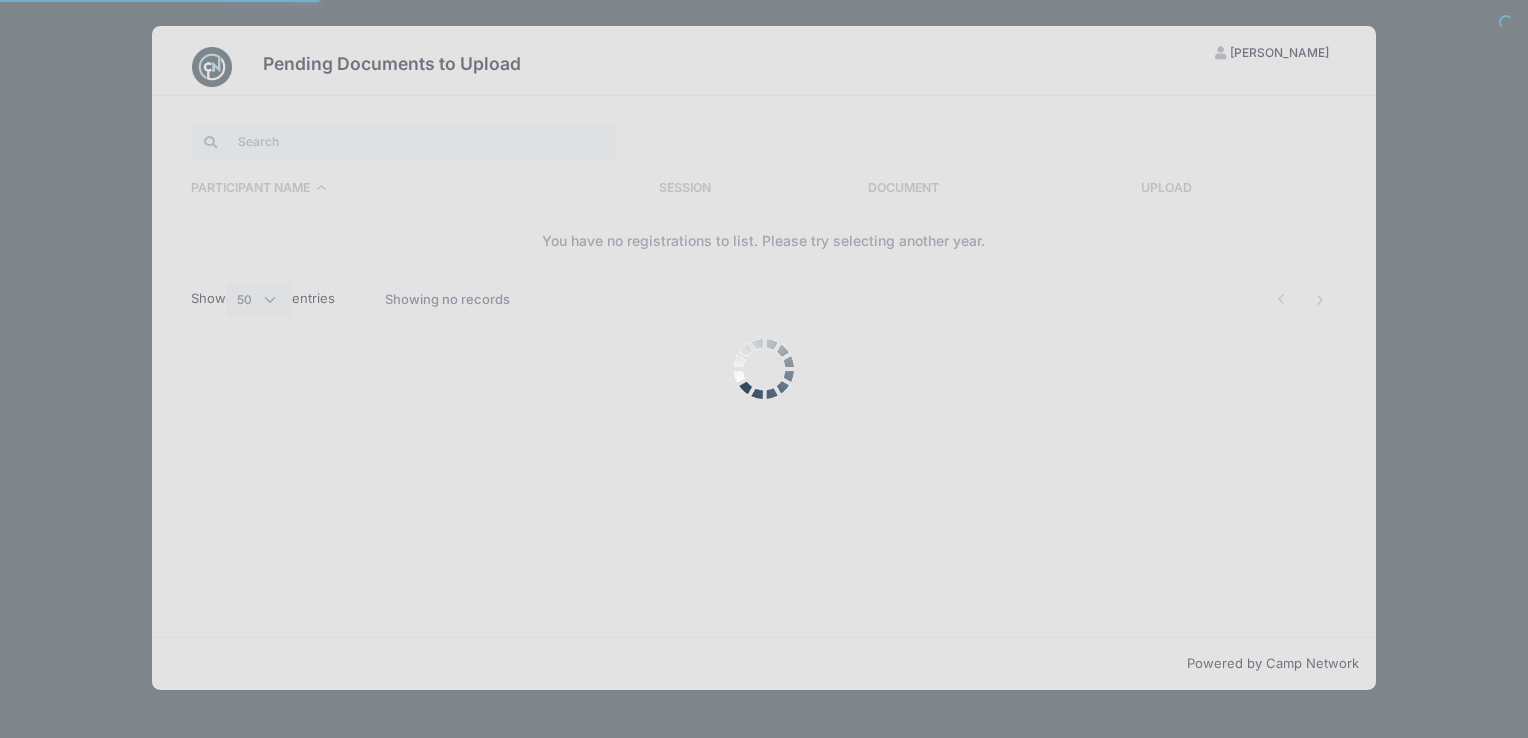 select on "50" 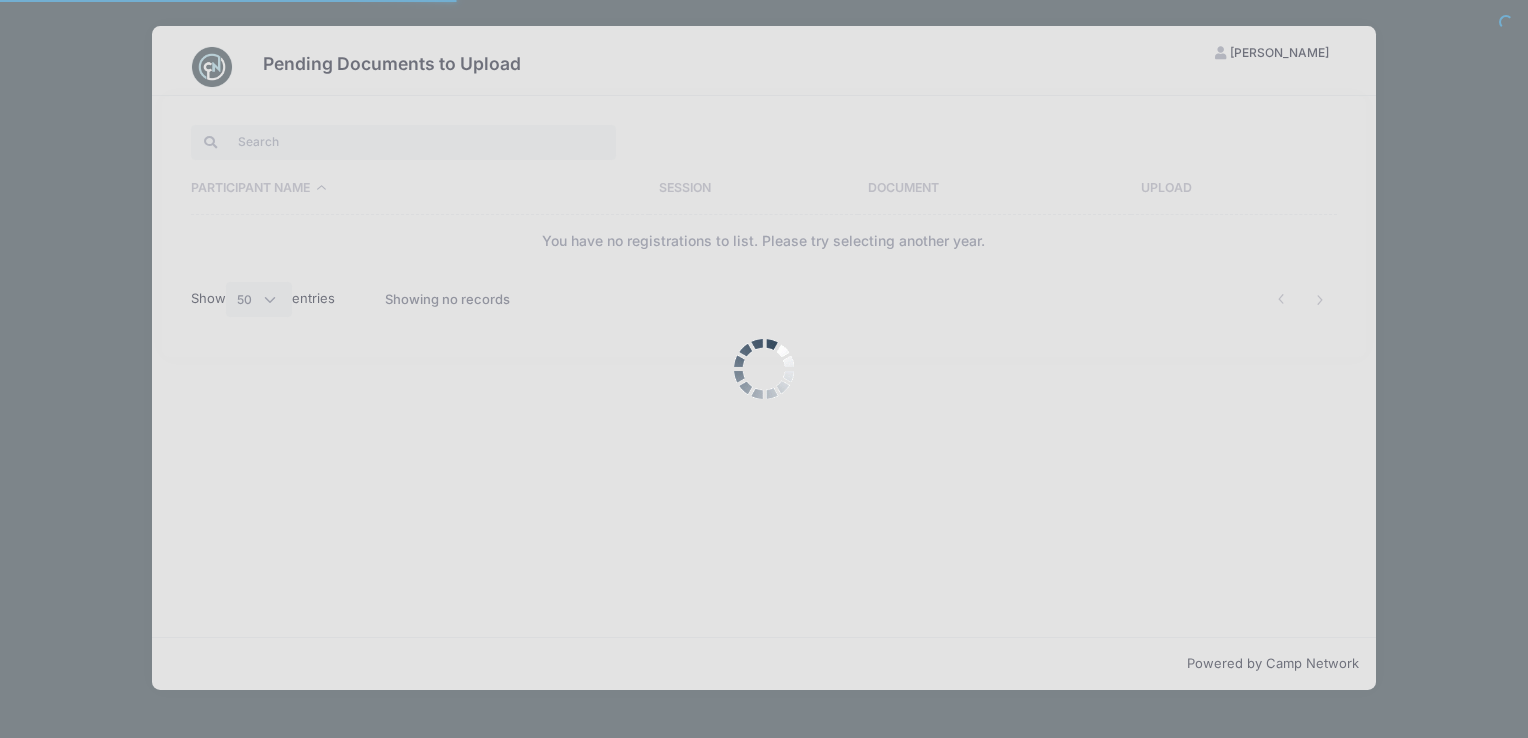 scroll, scrollTop: 0, scrollLeft: 0, axis: both 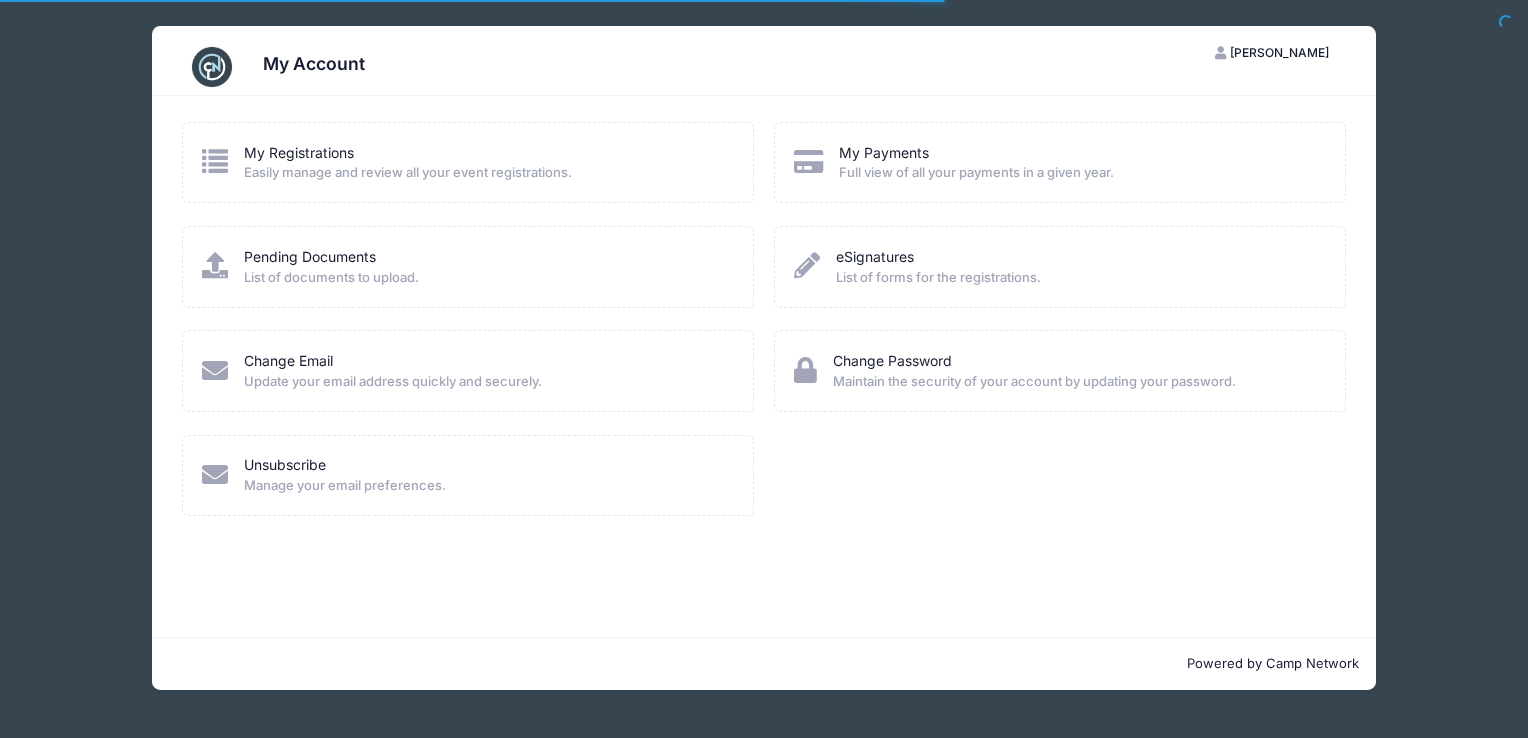 click on "Easily manage and review all your event registrations." at bounding box center (408, 173) 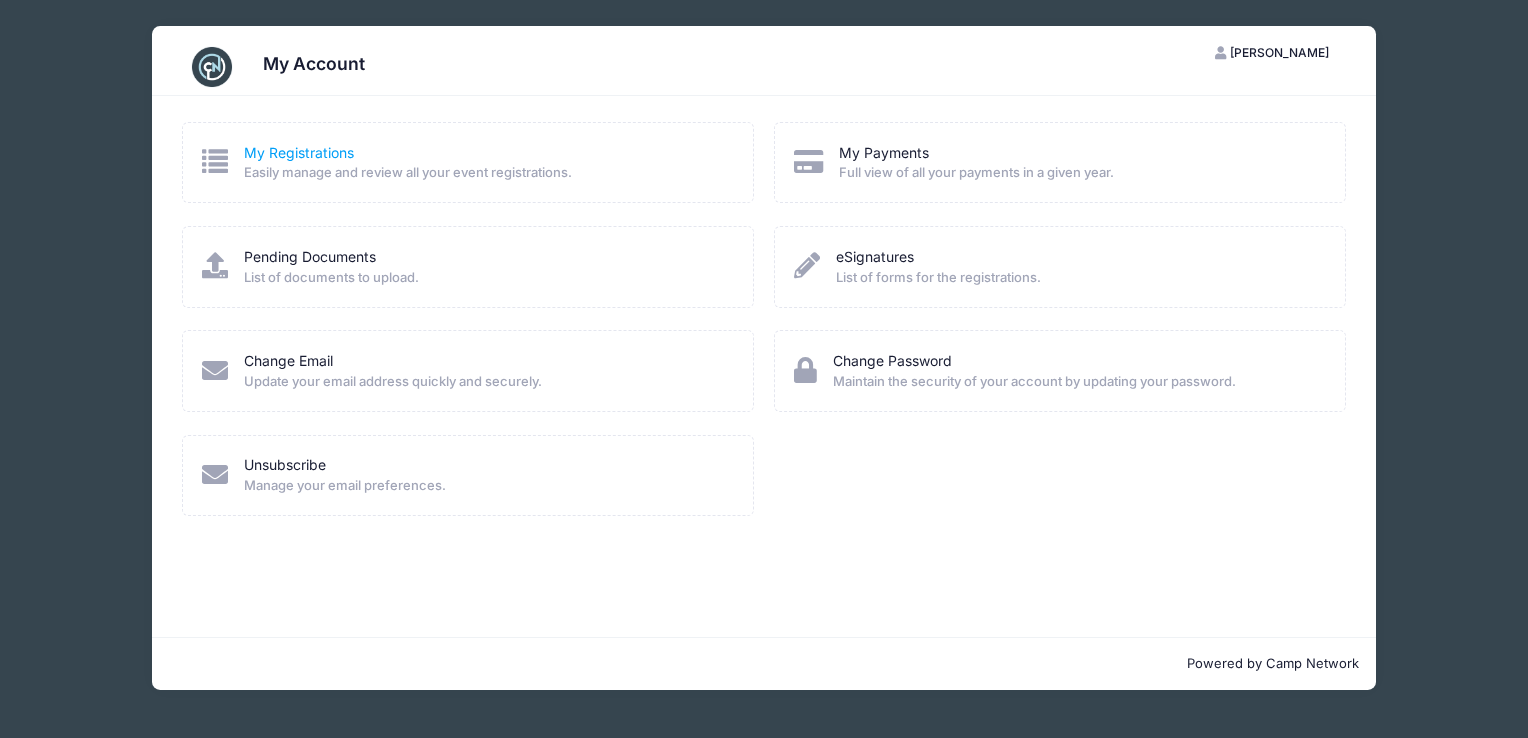 click on "My Registrations" at bounding box center [299, 152] 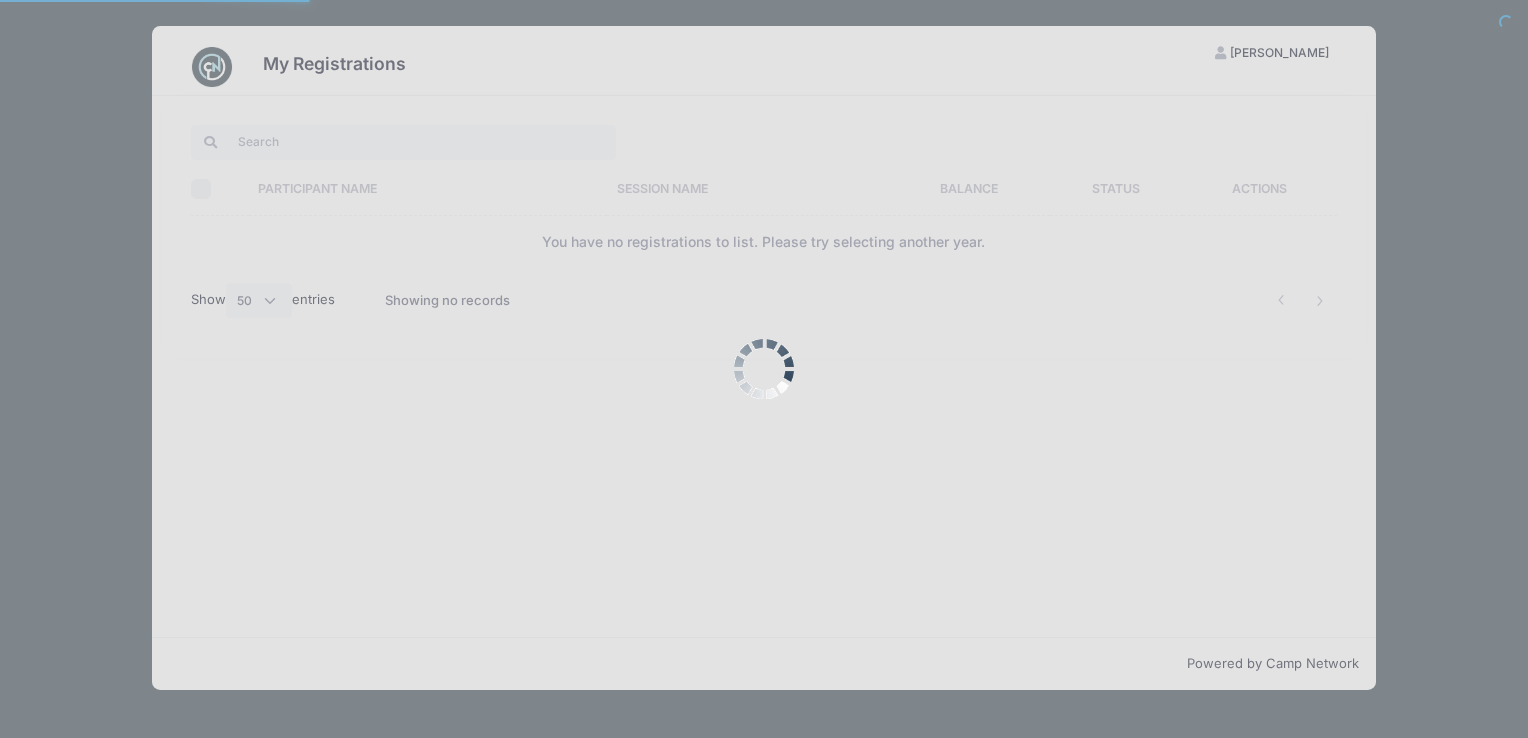 select on "50" 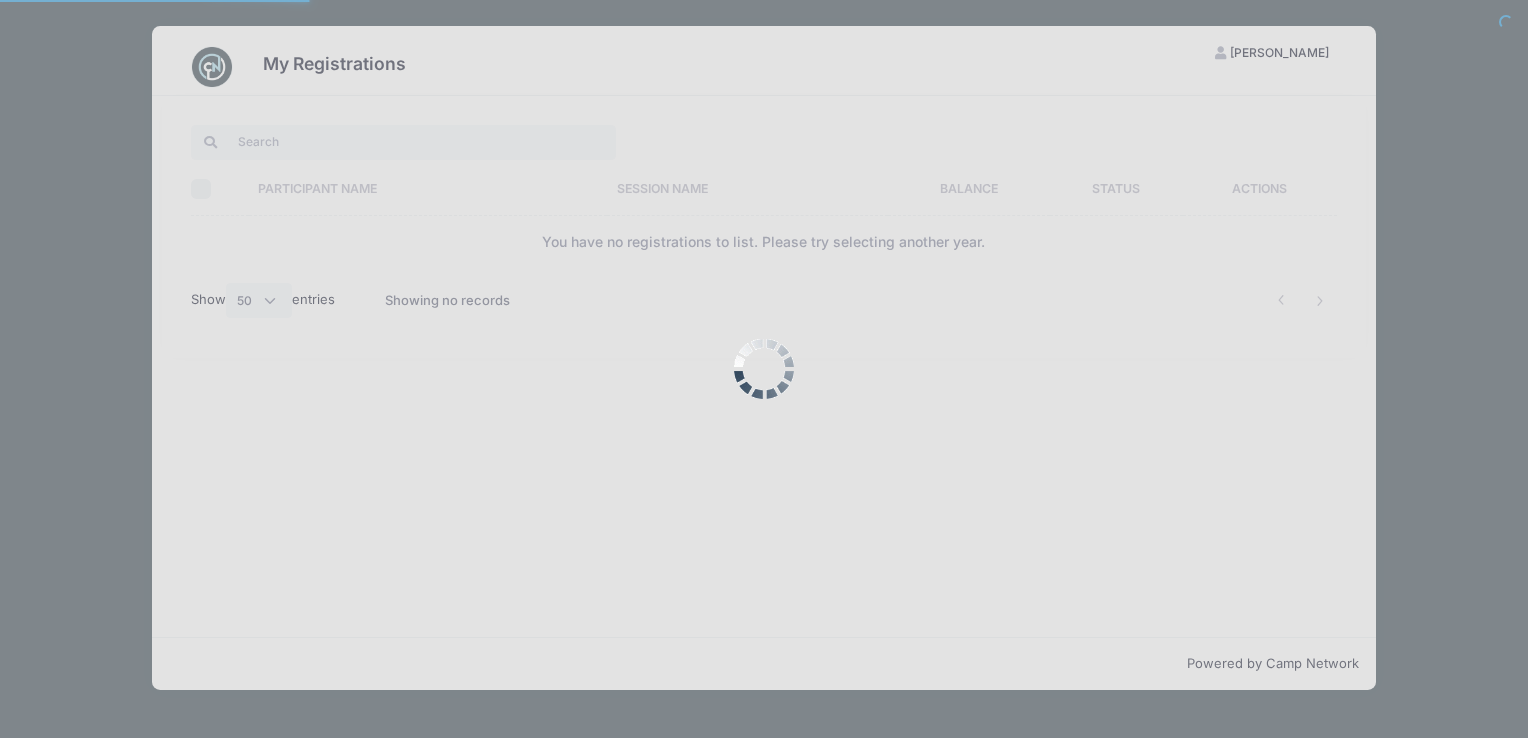 scroll, scrollTop: 0, scrollLeft: 0, axis: both 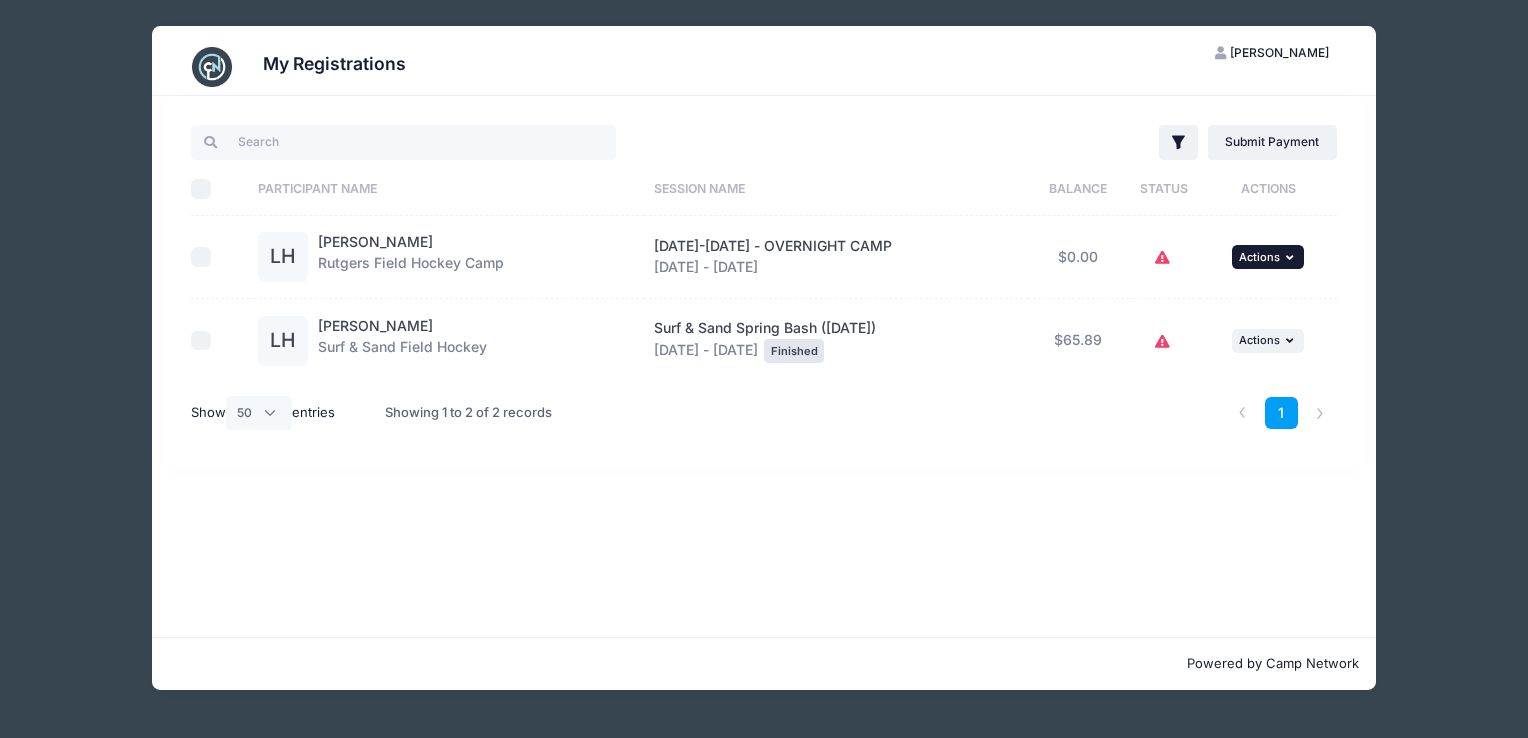 click at bounding box center (1292, 257) 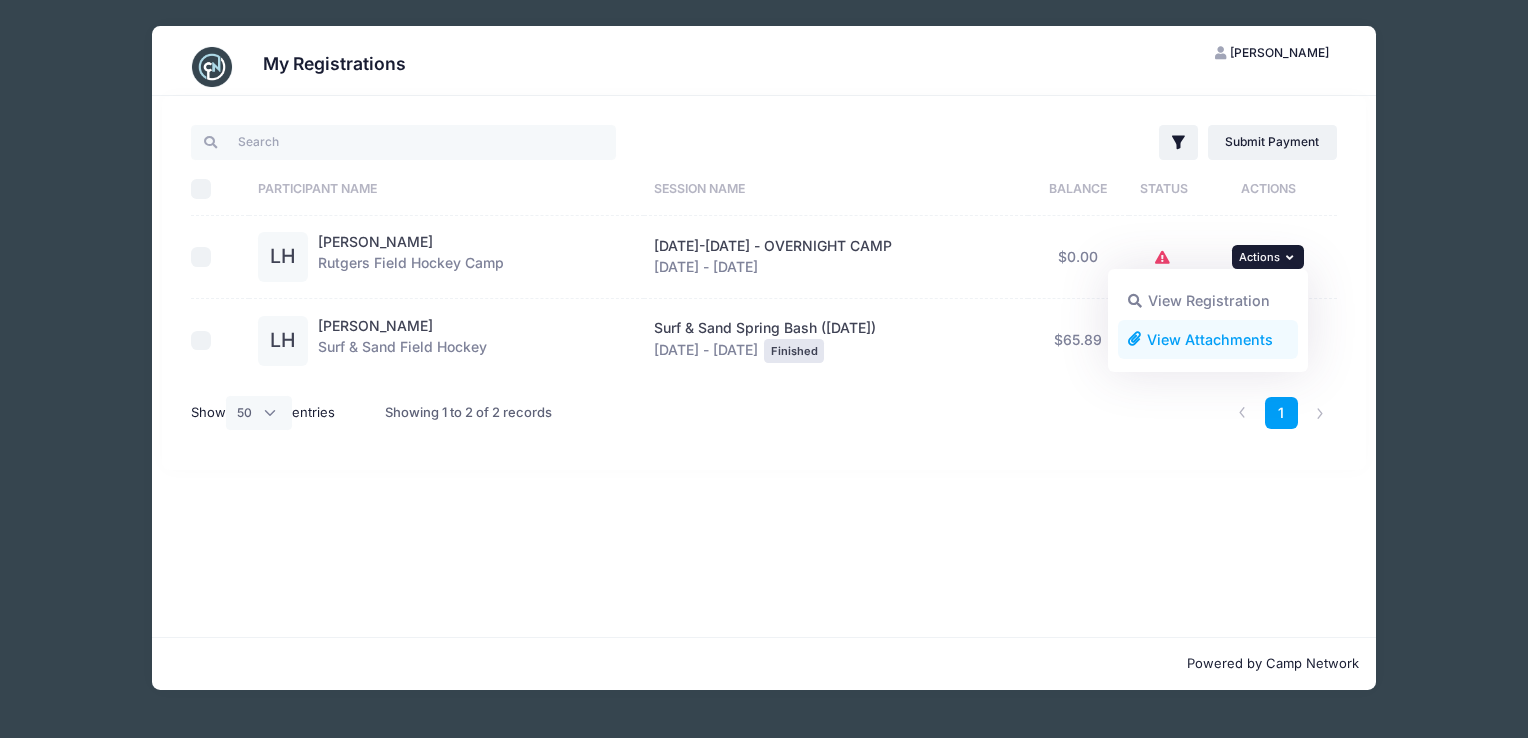 click on "View Attachments" at bounding box center [1208, 339] 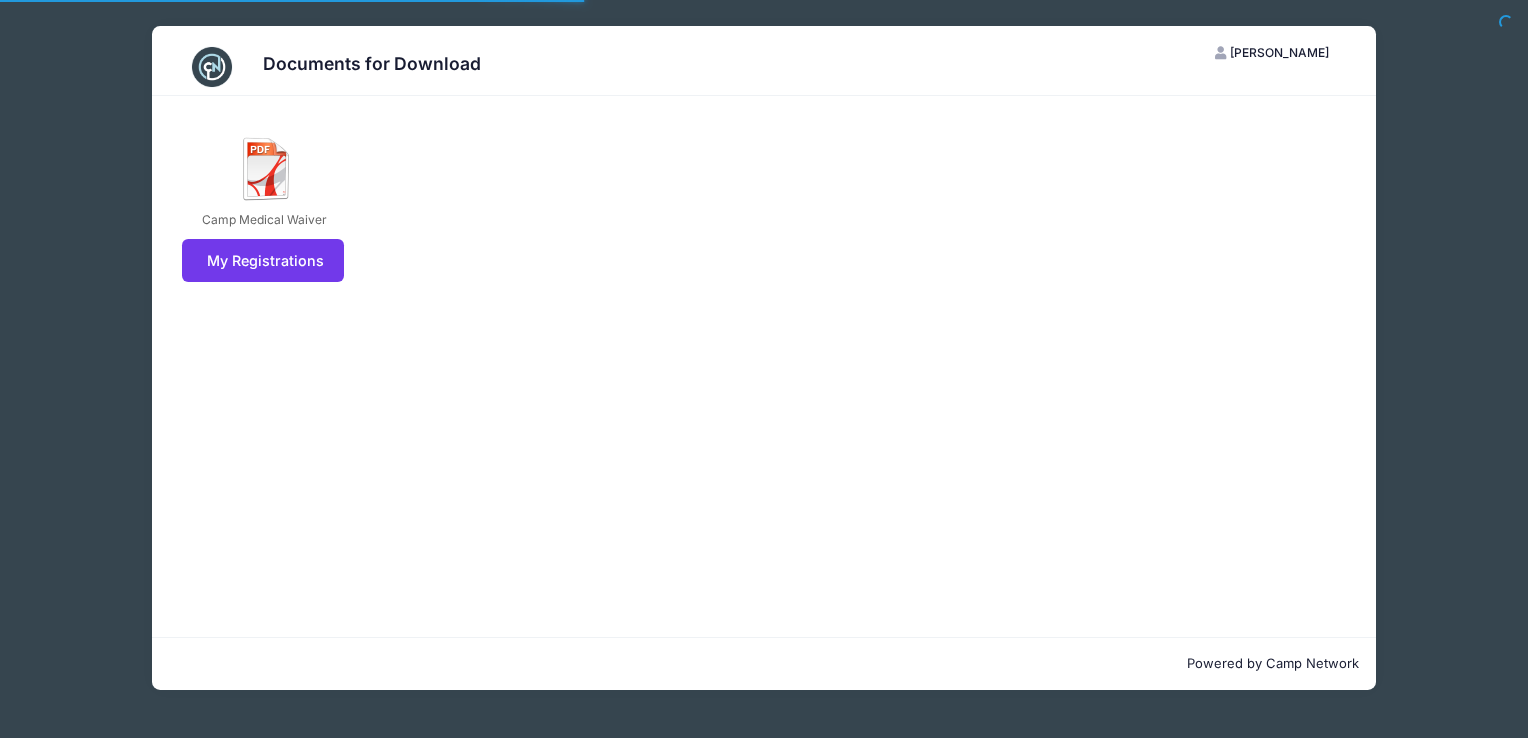 scroll, scrollTop: 0, scrollLeft: 0, axis: both 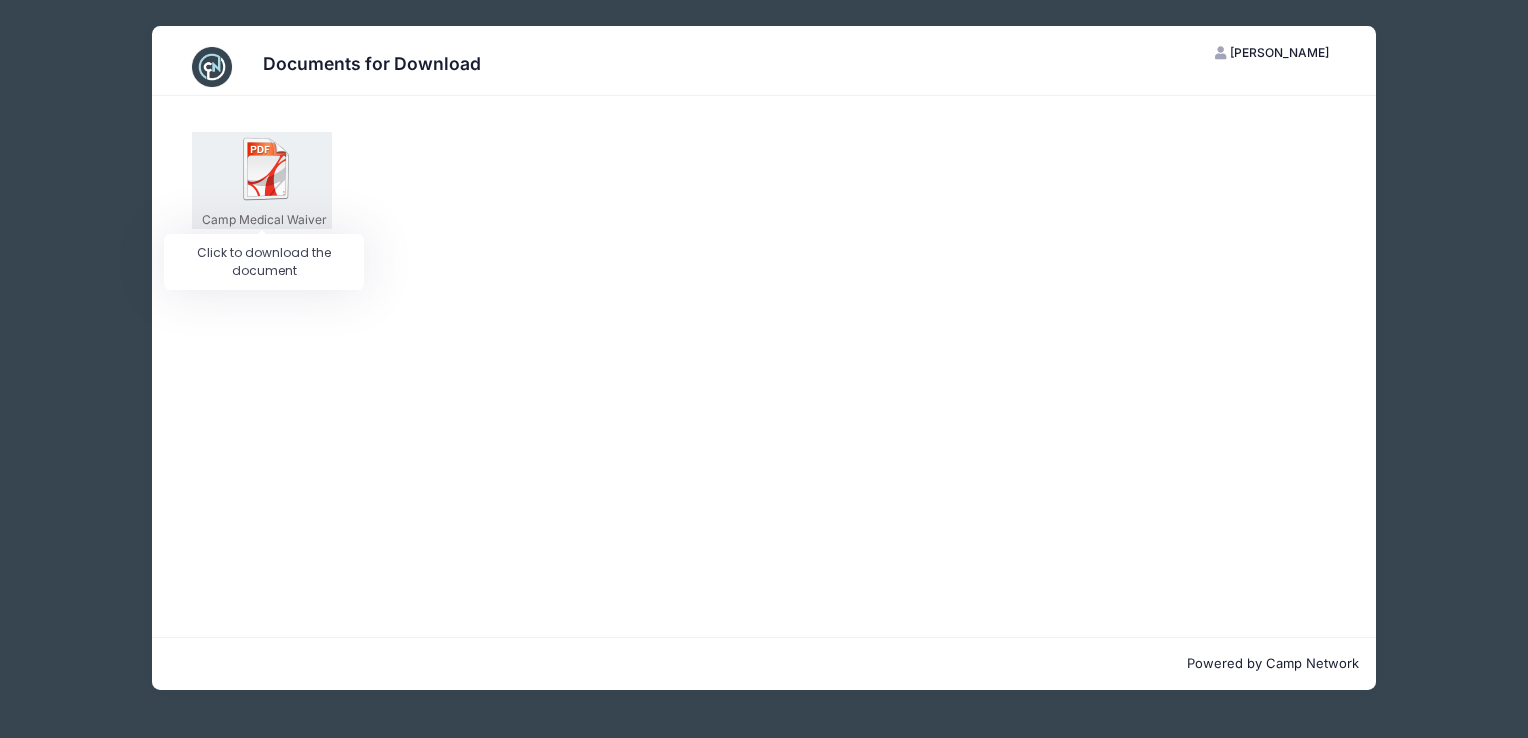 click at bounding box center (267, 169) 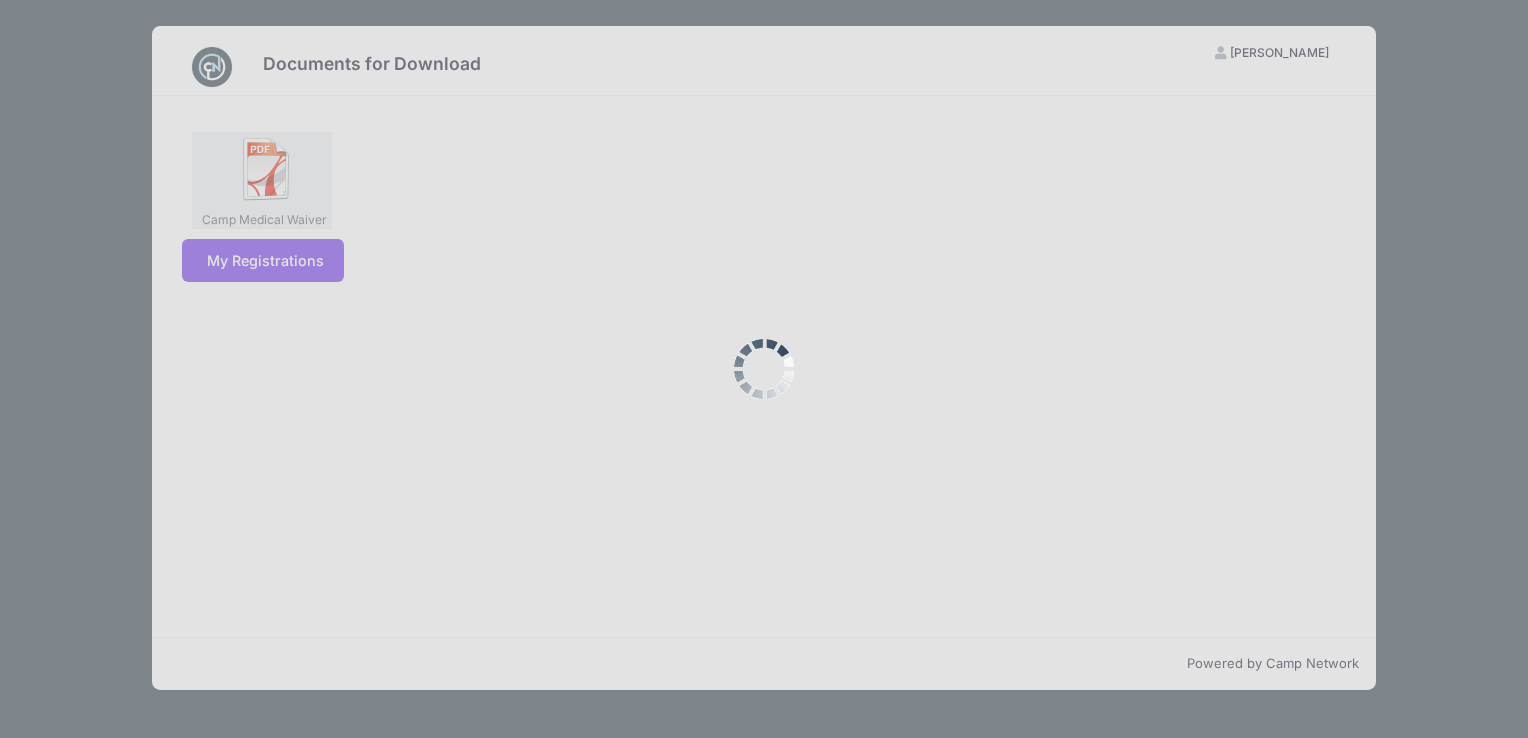click at bounding box center [764, 369] 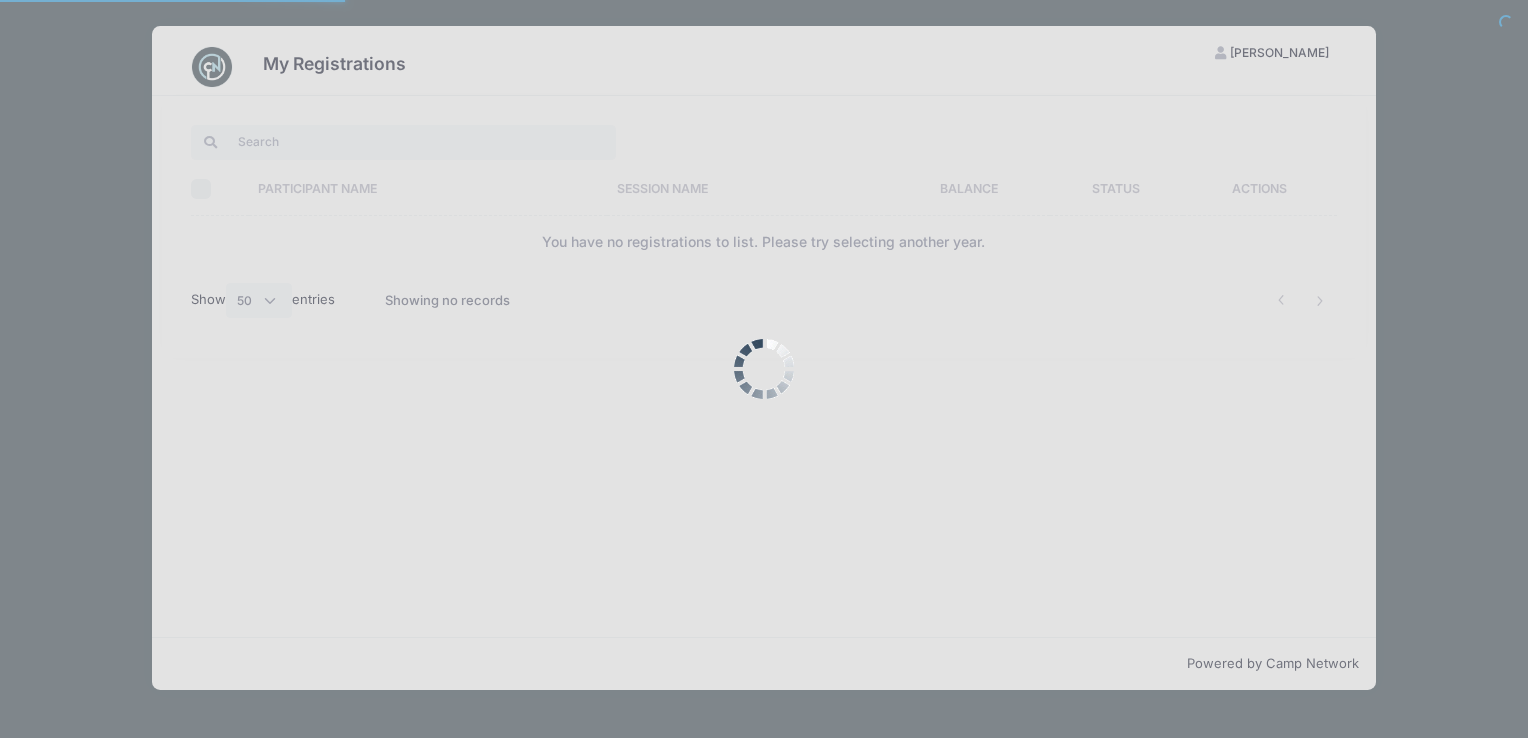 select on "50" 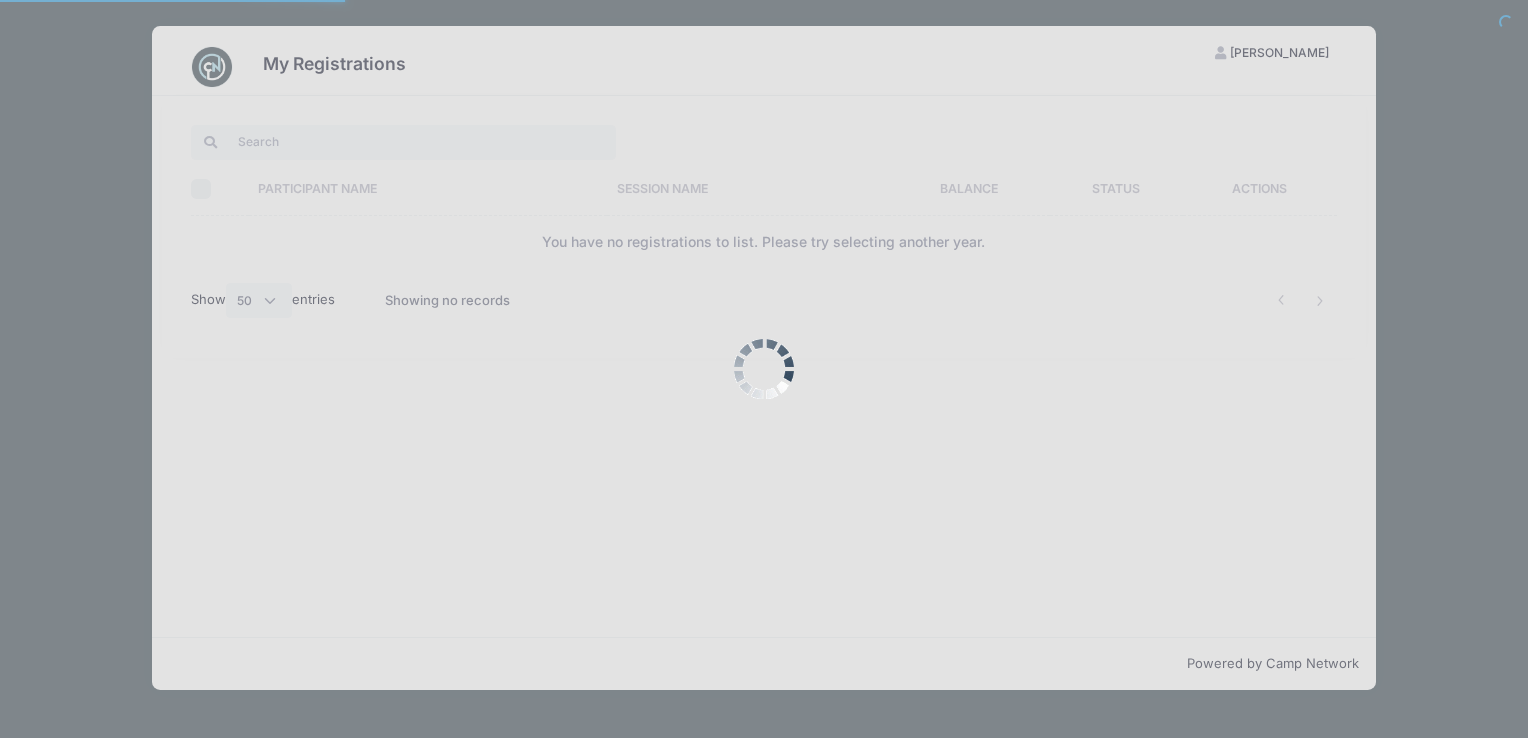 scroll, scrollTop: 0, scrollLeft: 0, axis: both 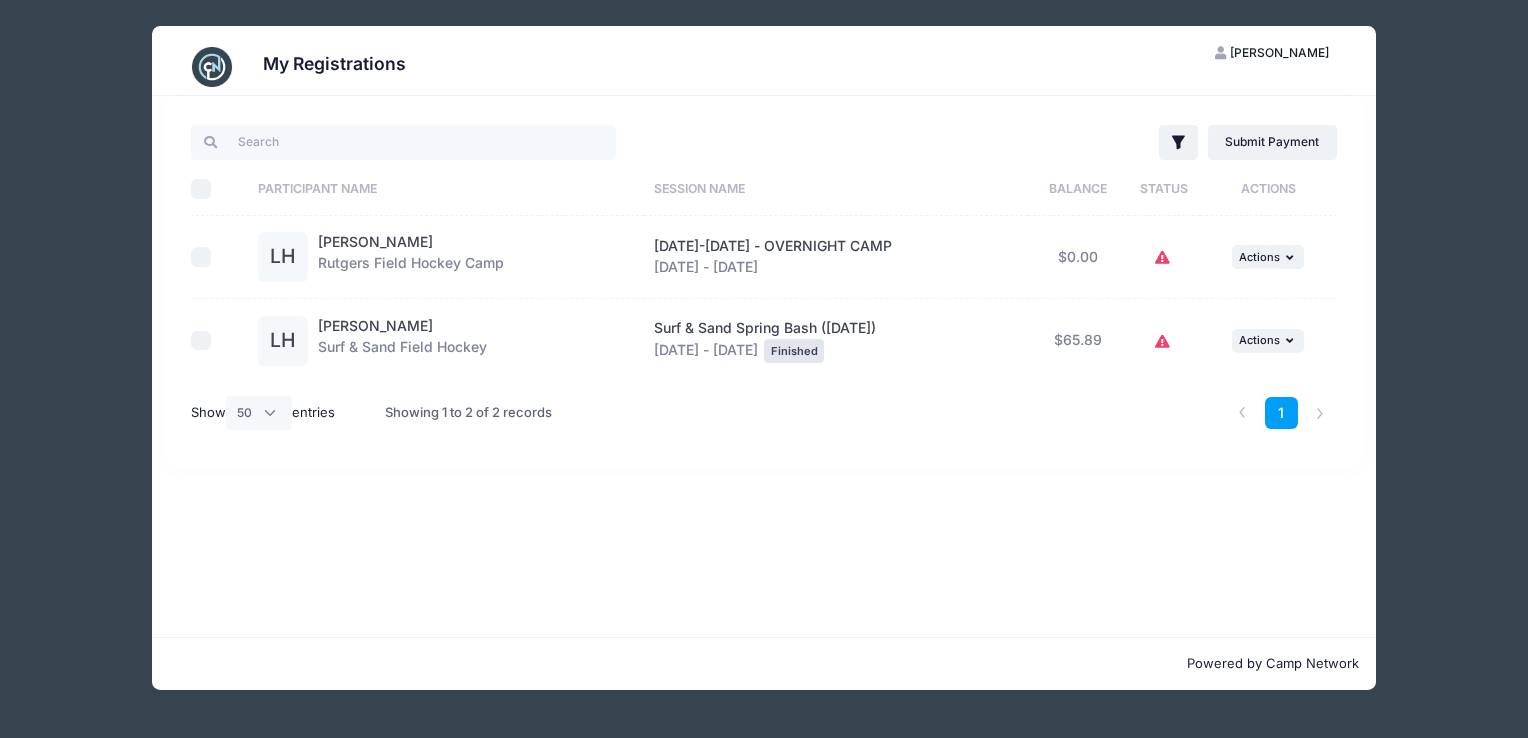 click at bounding box center (201, 257) 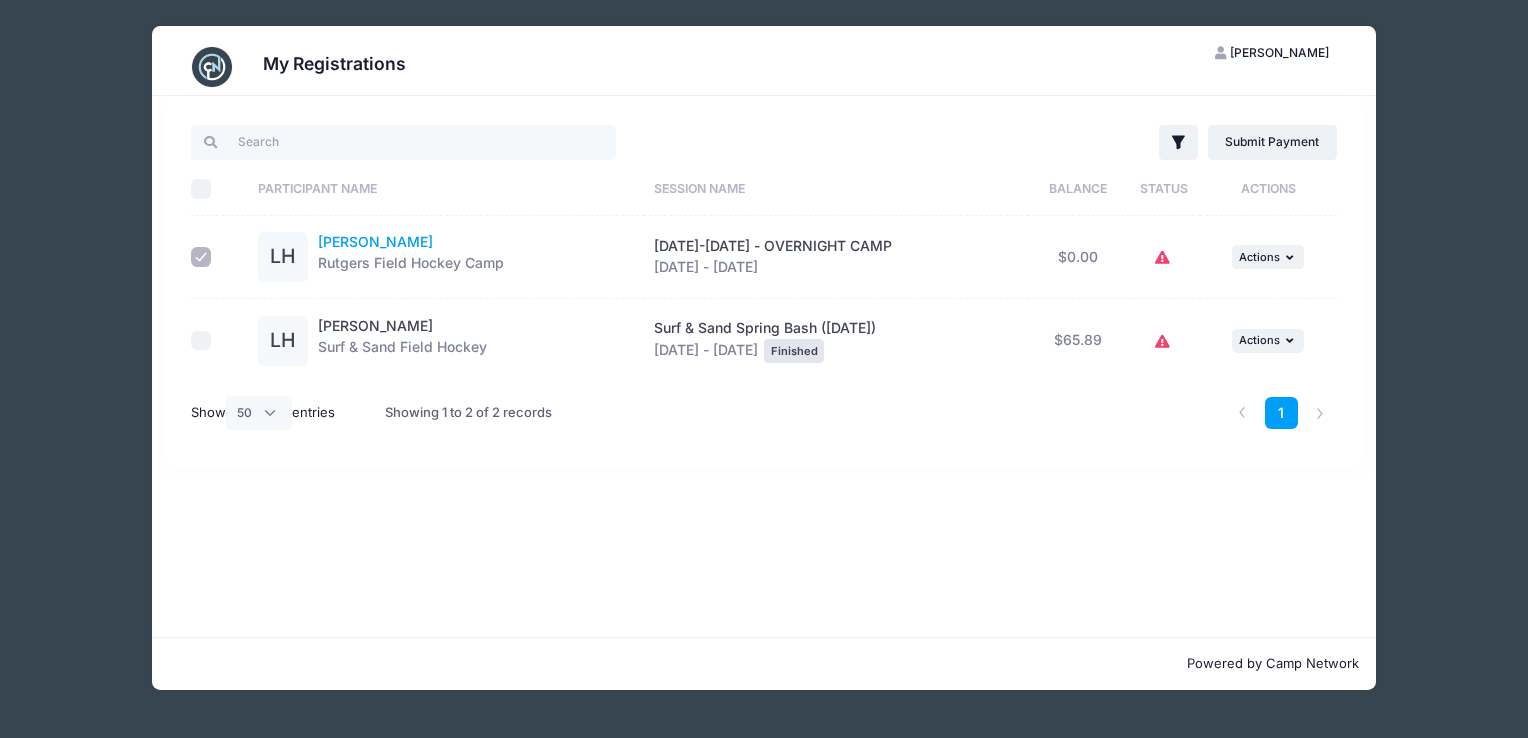 click on "Lola Harding-Perehinys" at bounding box center (375, 241) 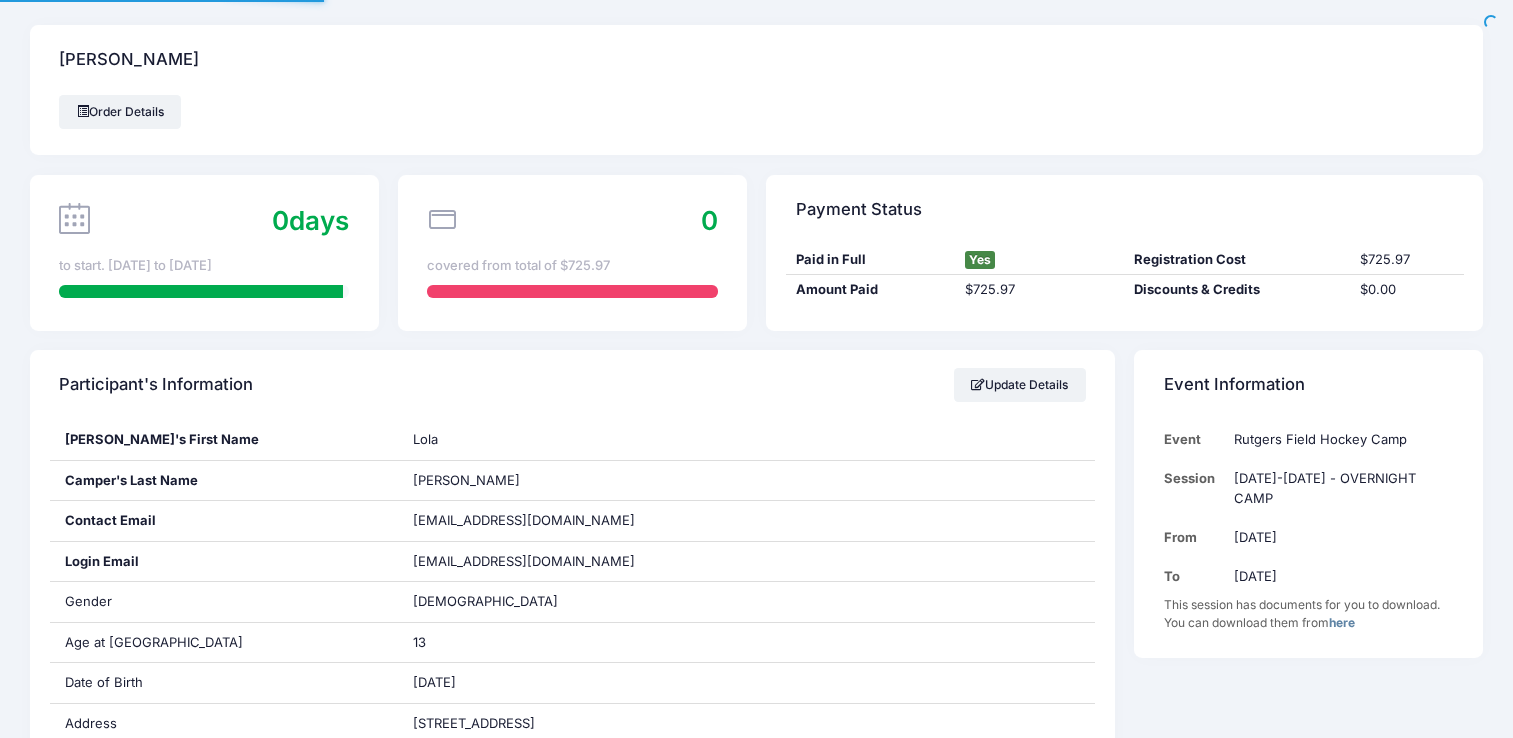 scroll, scrollTop: 0, scrollLeft: 0, axis: both 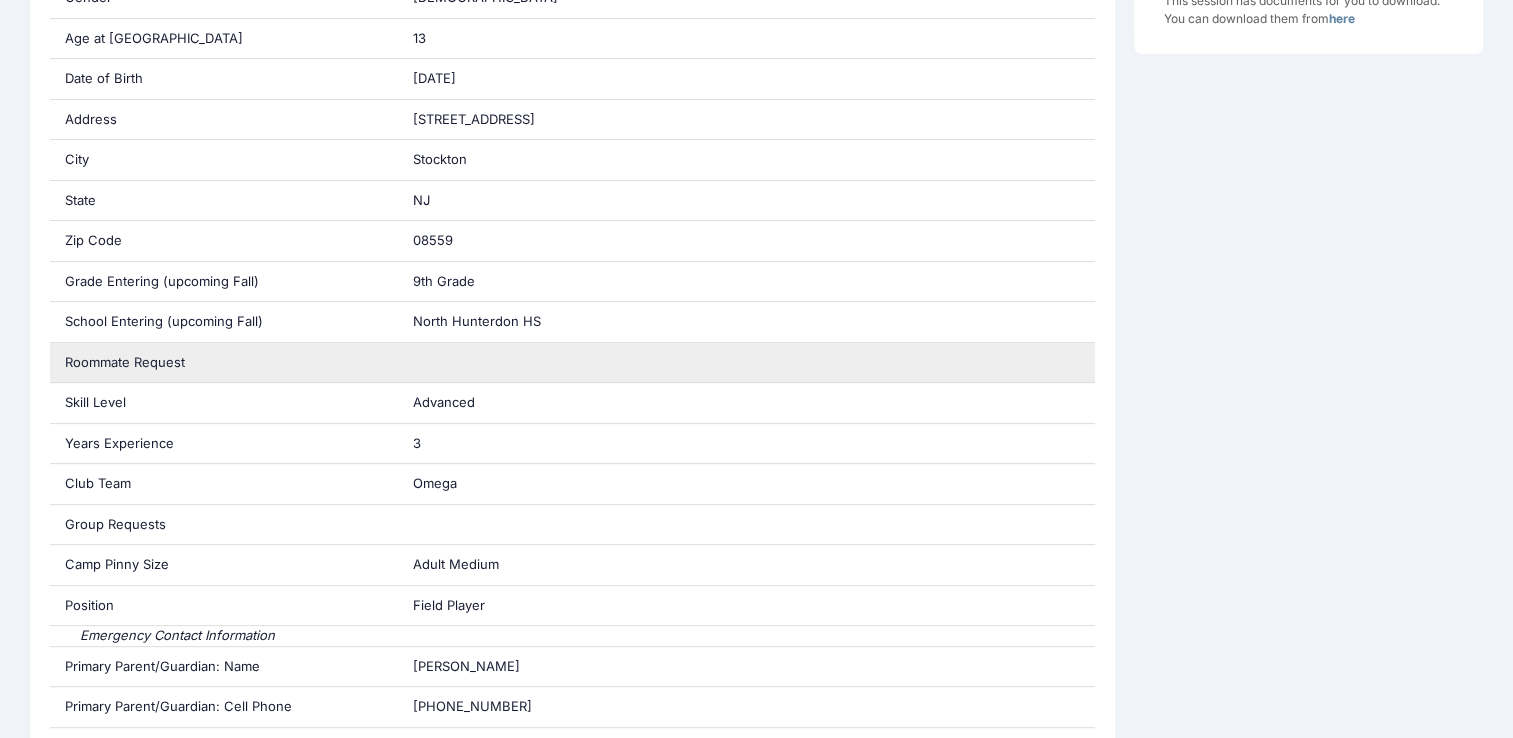 click on "Roommate Request" at bounding box center [224, 363] 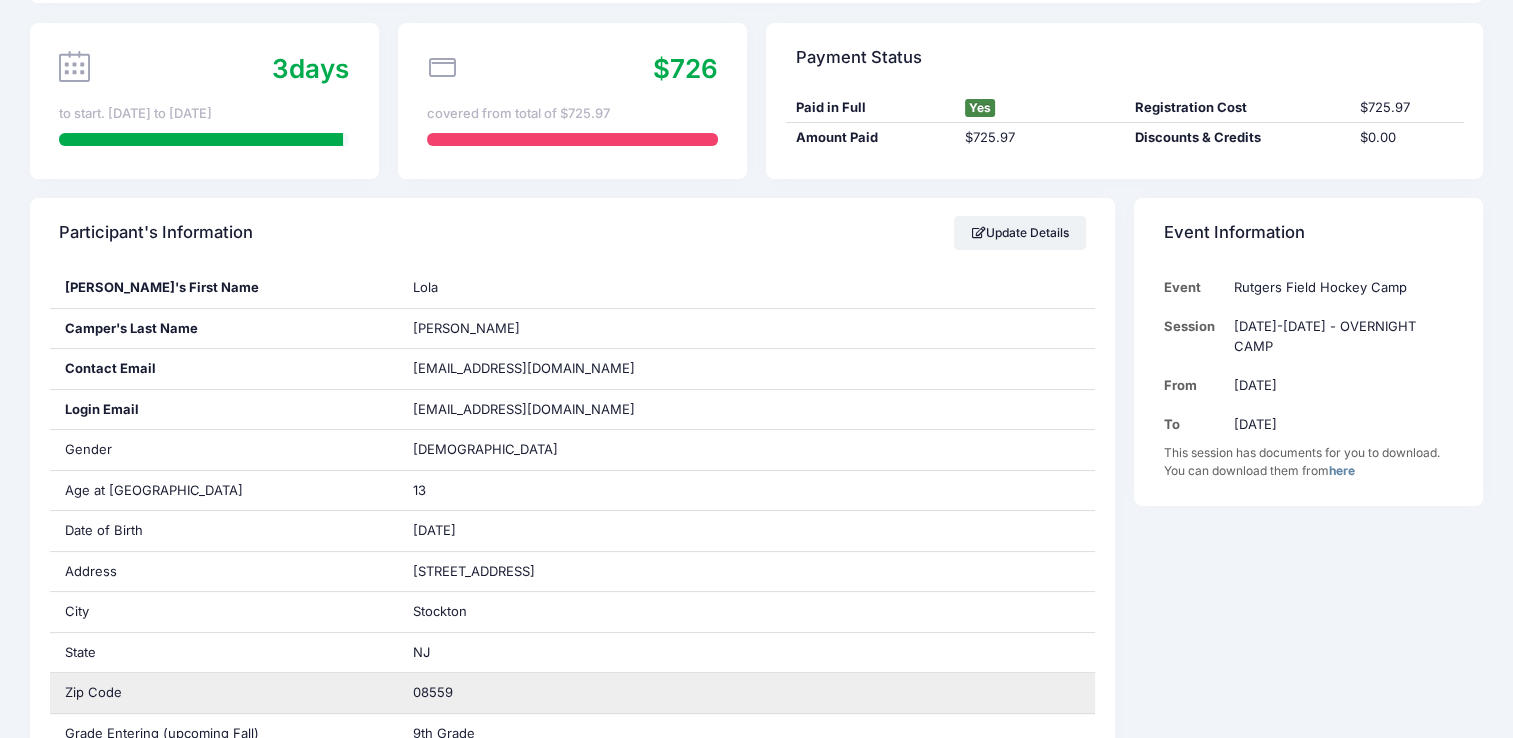 scroll, scrollTop: 148, scrollLeft: 0, axis: vertical 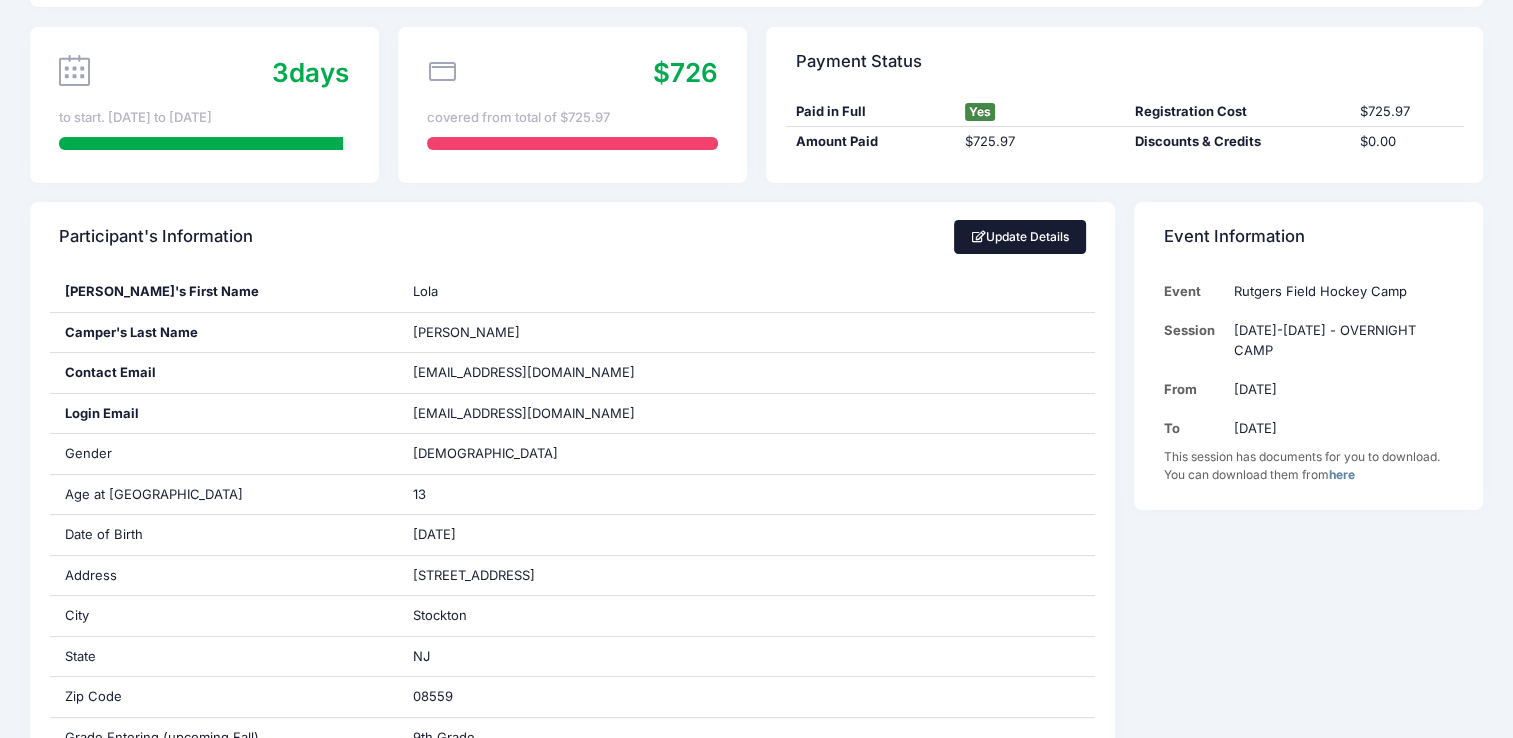click on "Update Details" at bounding box center (1020, 237) 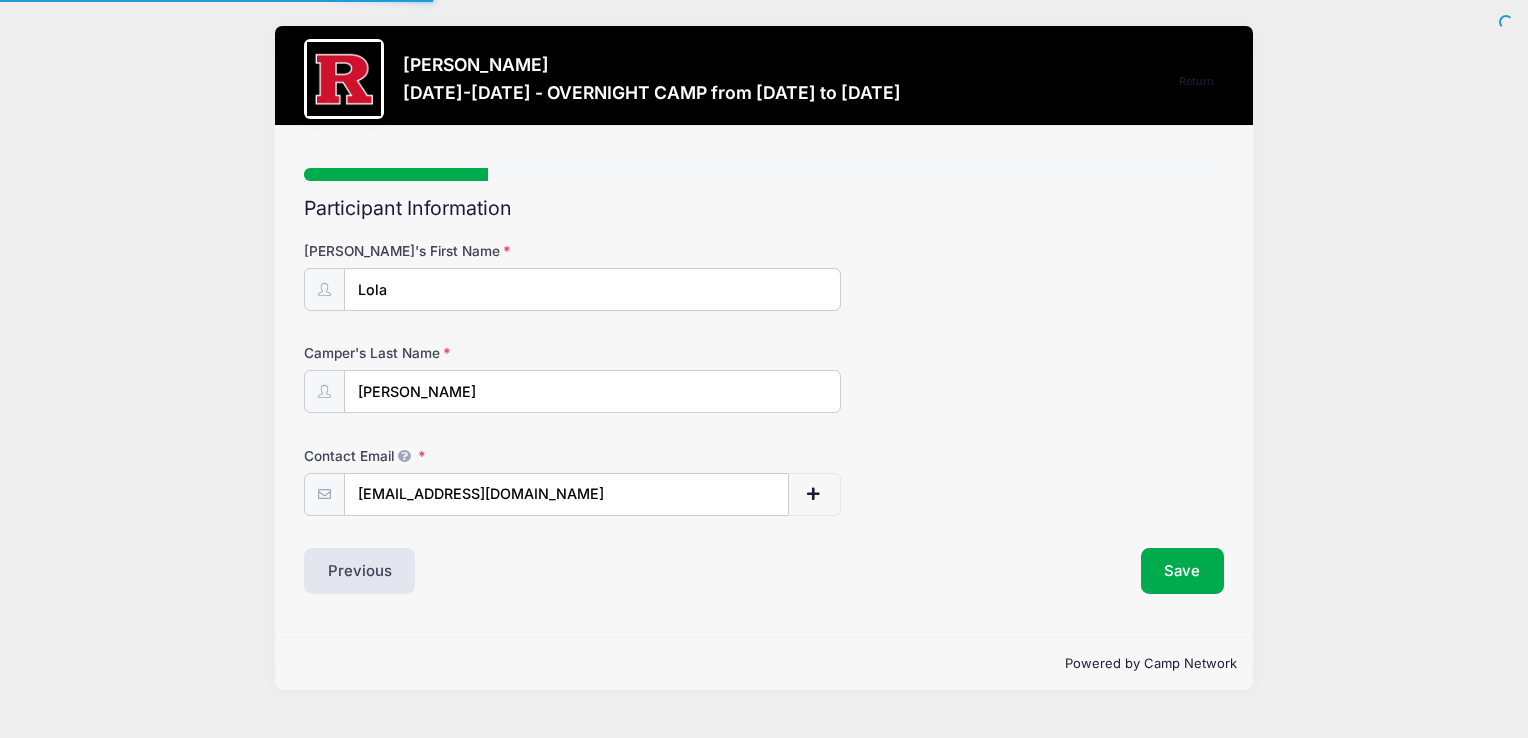 scroll, scrollTop: 0, scrollLeft: 0, axis: both 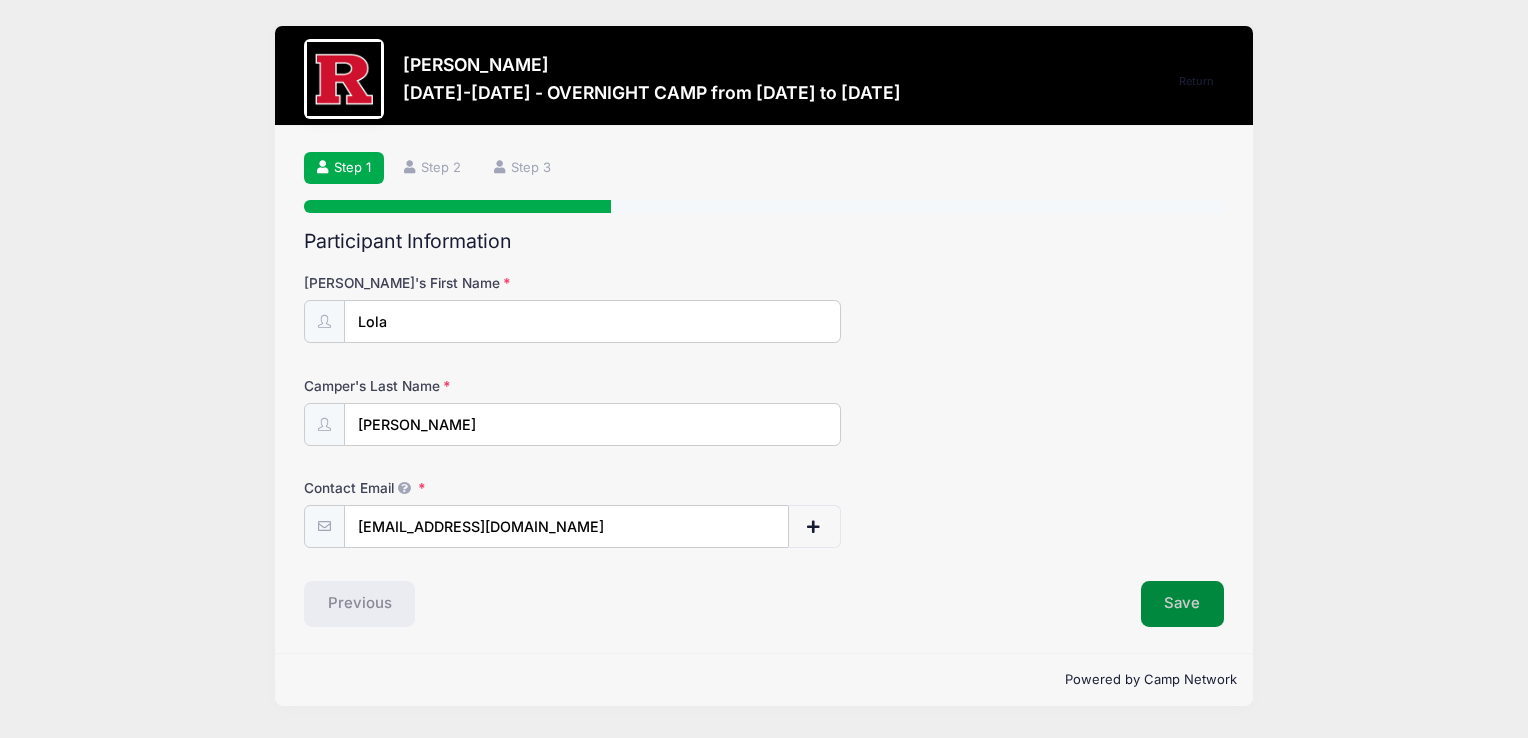 click on "Save" at bounding box center (1183, 604) 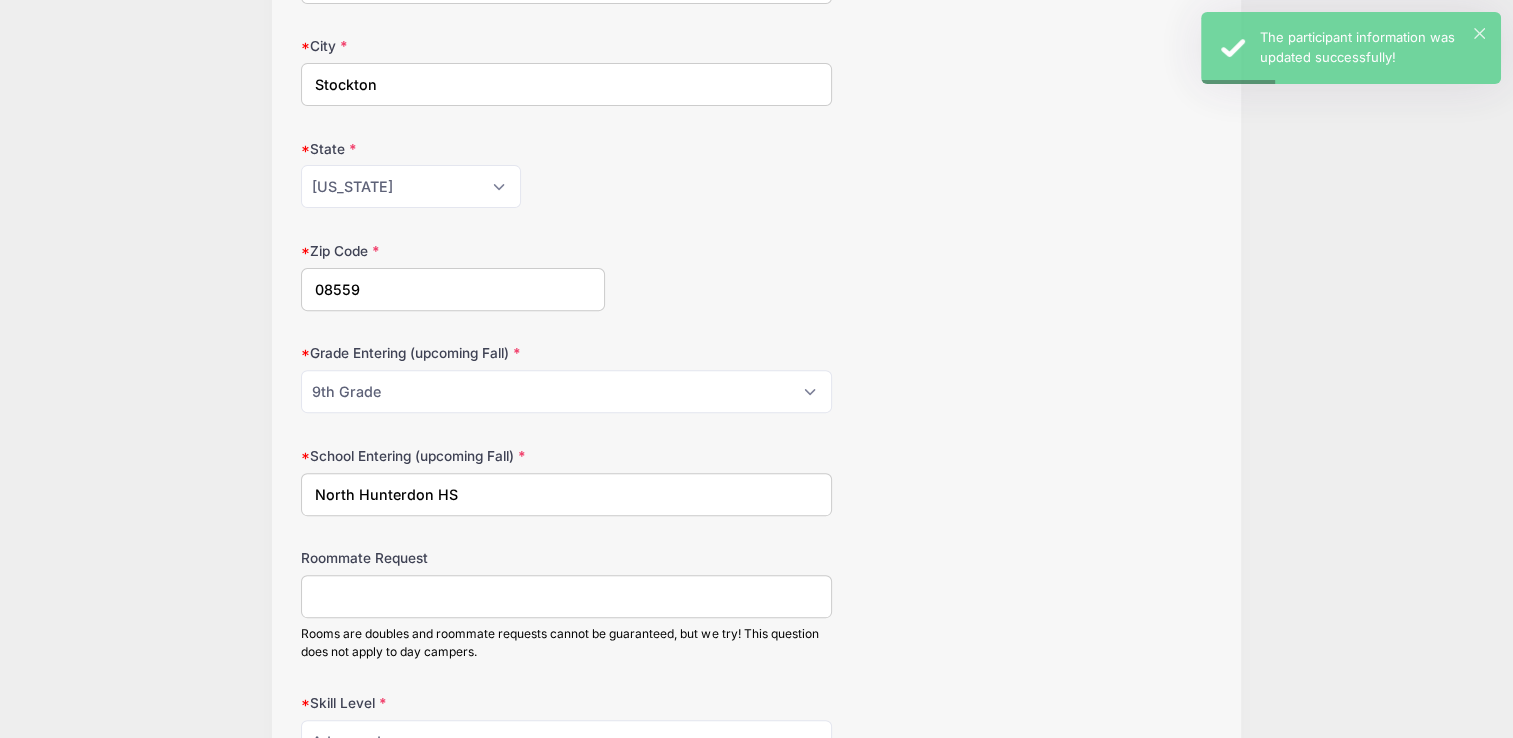 scroll, scrollTop: 653, scrollLeft: 0, axis: vertical 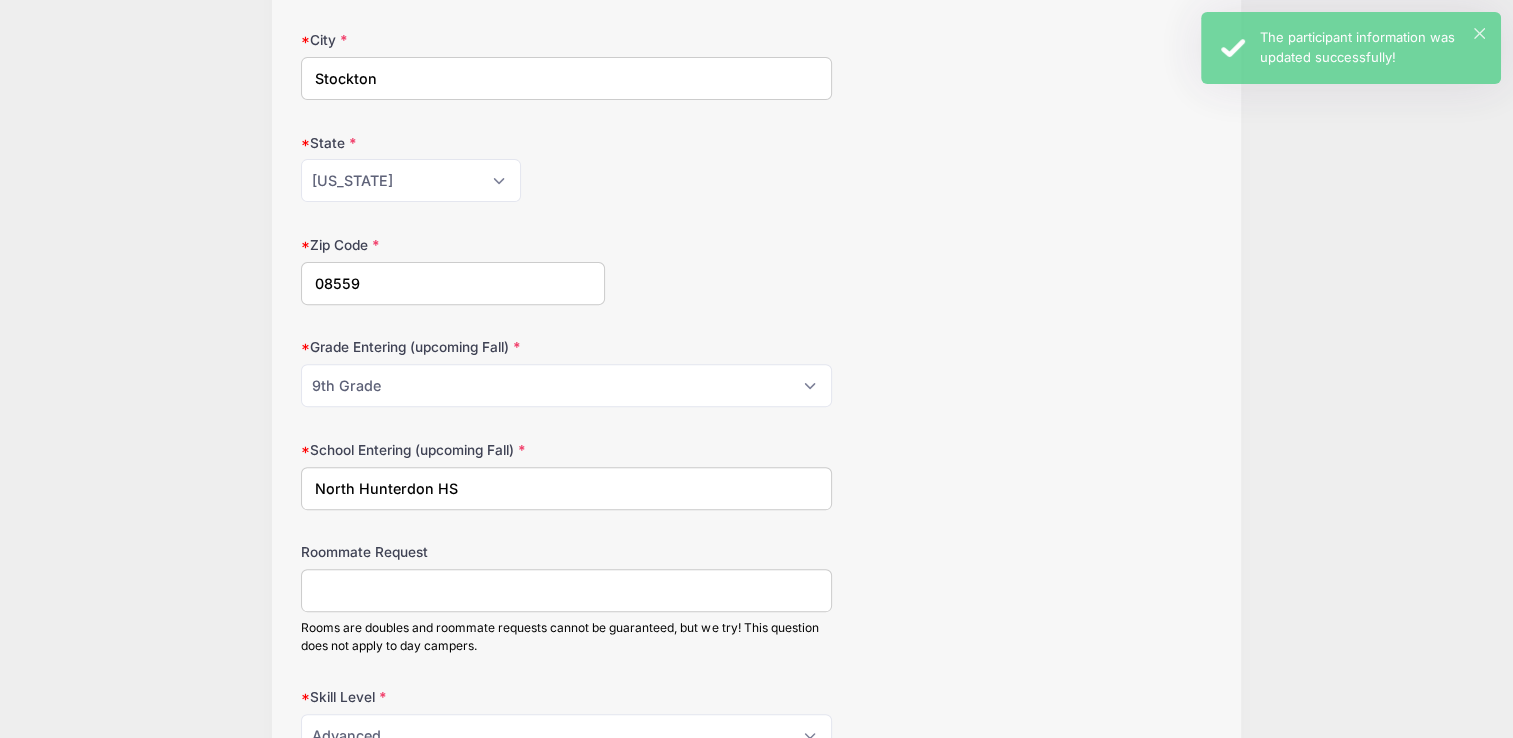 click on "Roommate Request" at bounding box center [566, 590] 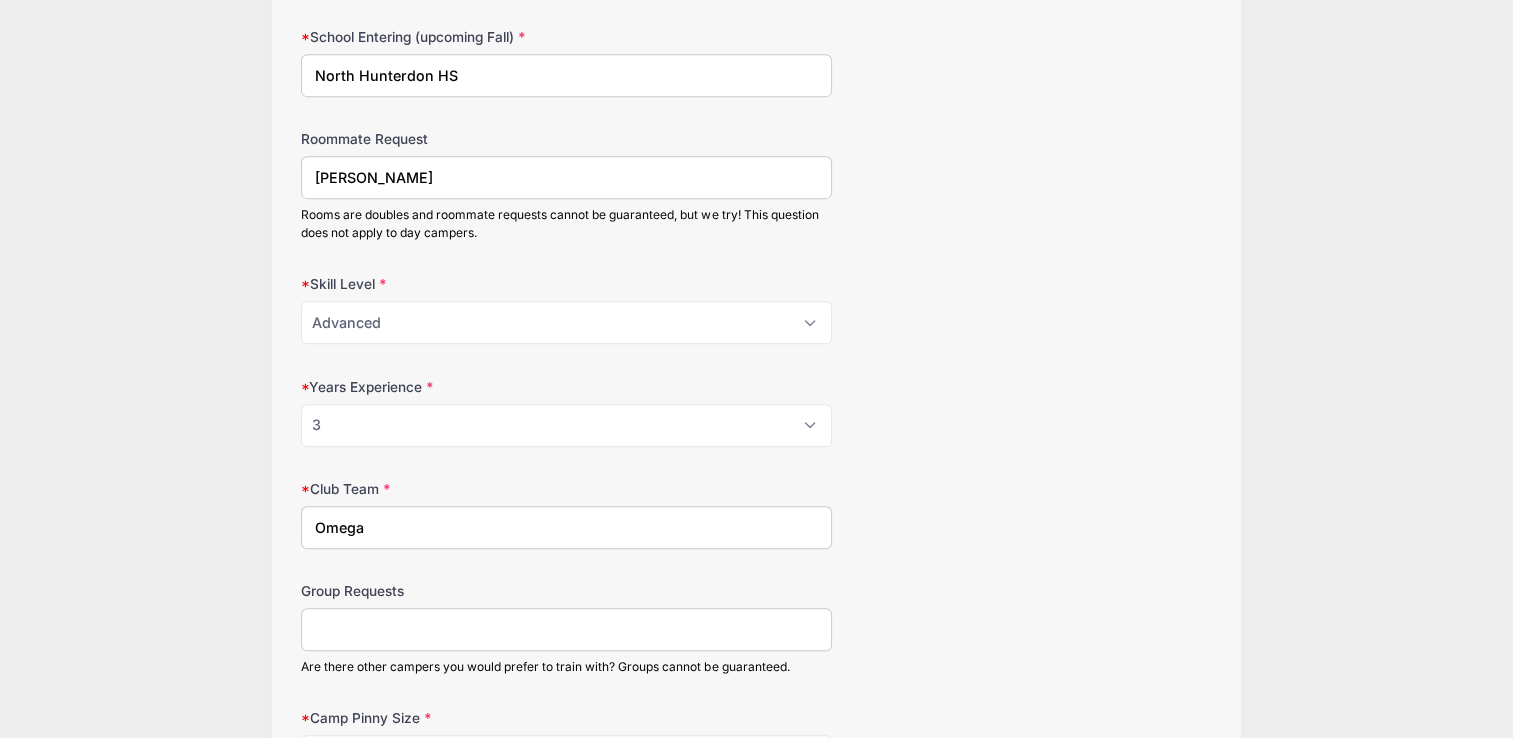 scroll, scrollTop: 1067, scrollLeft: 0, axis: vertical 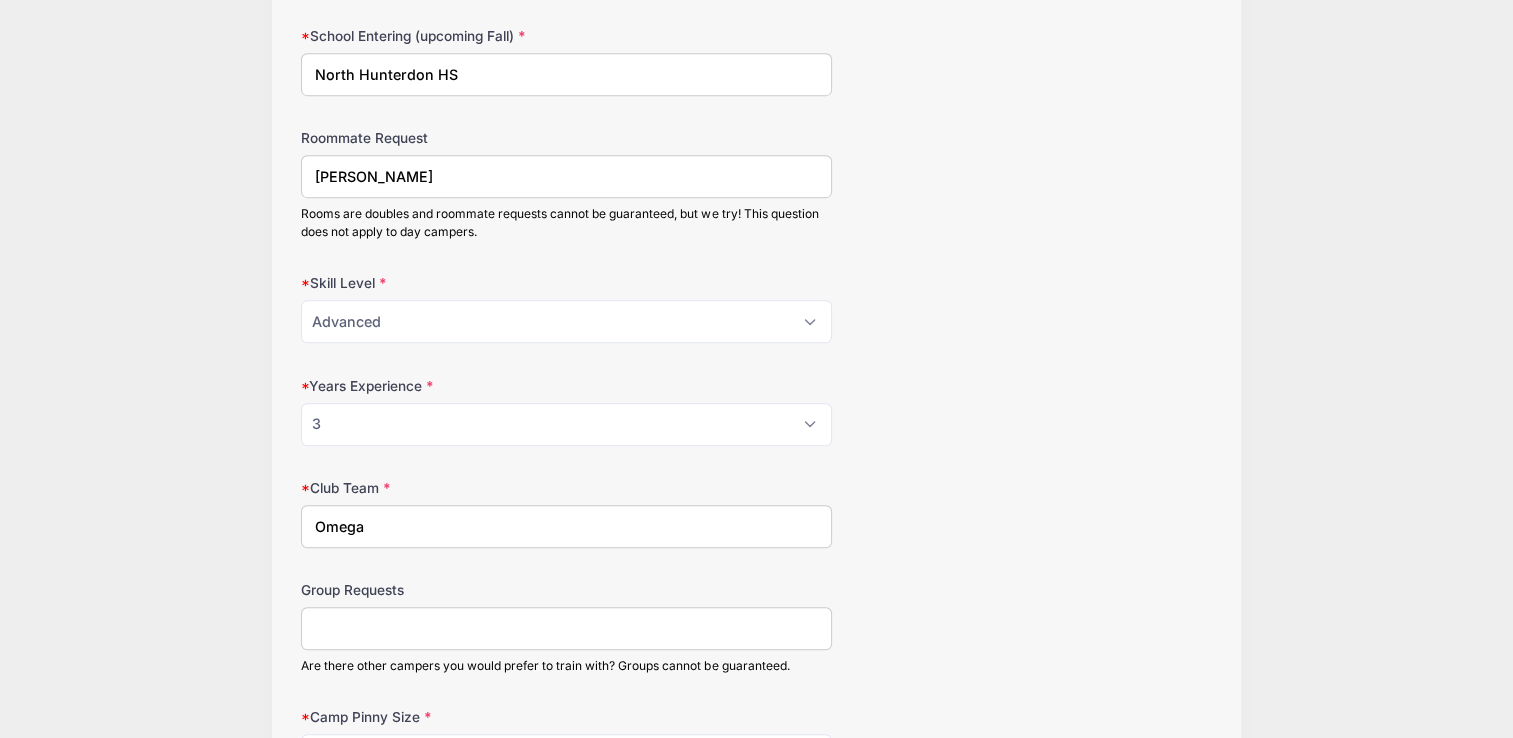 type on "[PERSON_NAME]" 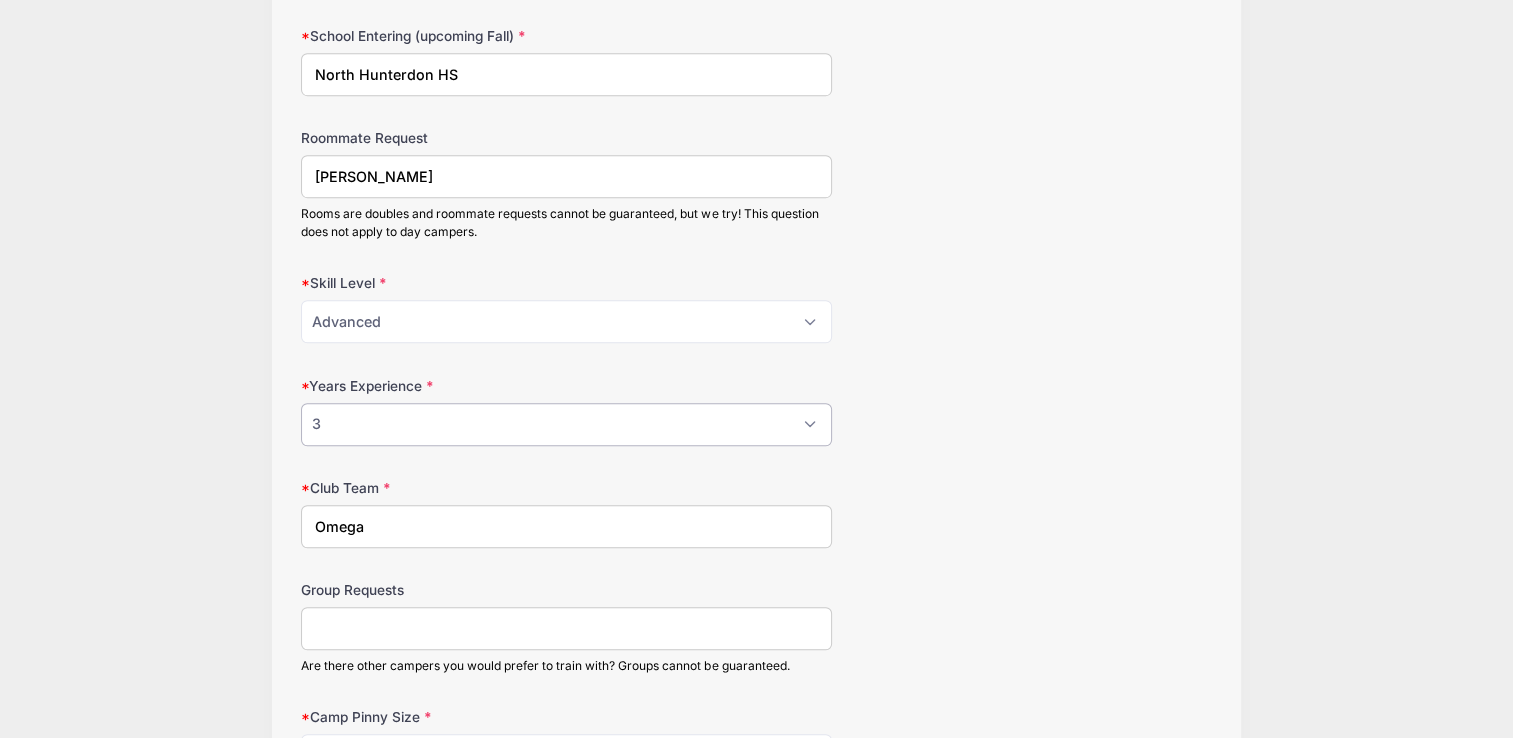 click on "Please Select 1
2
3
4
5
6
7
8
9
10+" at bounding box center [566, 424] 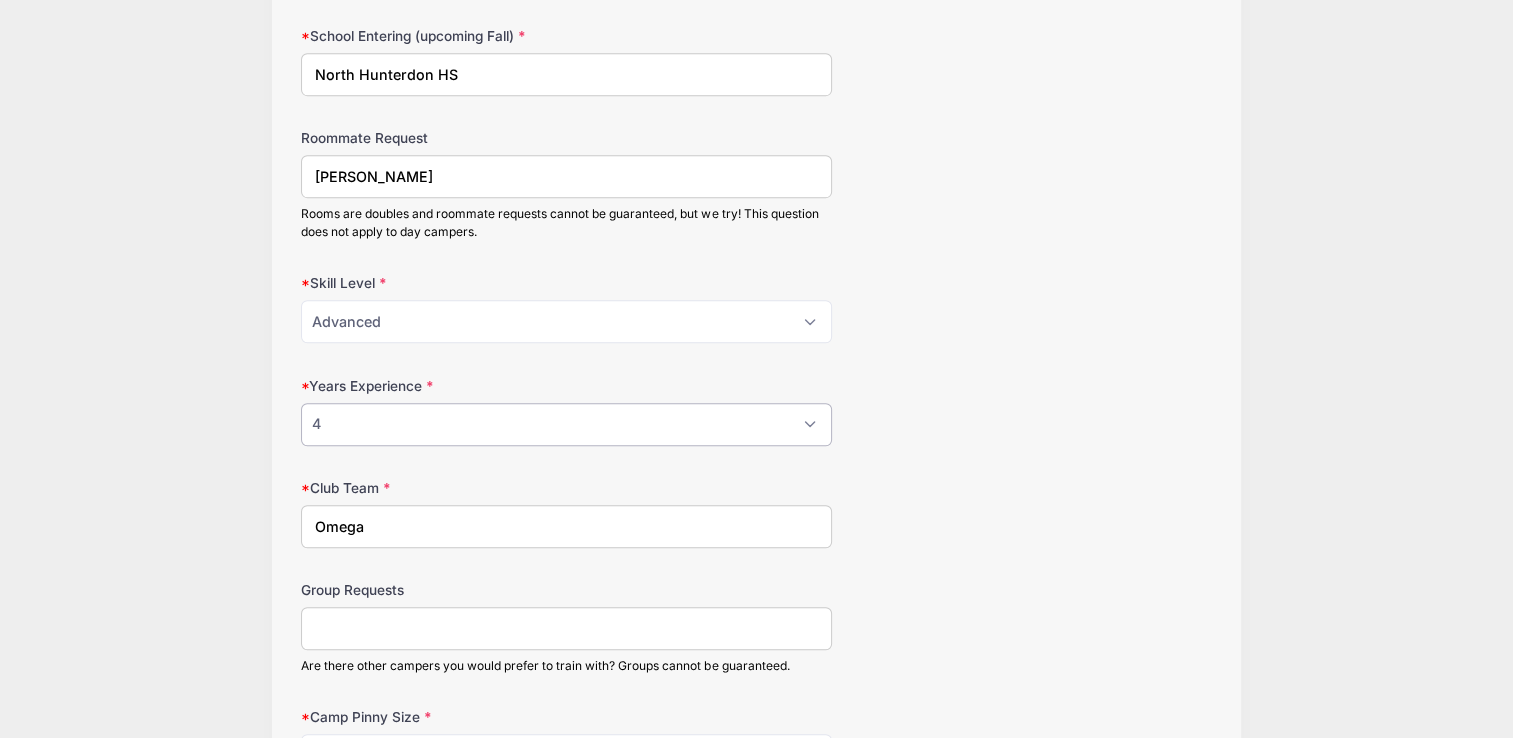 click on "Please Select 1
2
3
4
5
6
7
8
9
10+" at bounding box center [566, 424] 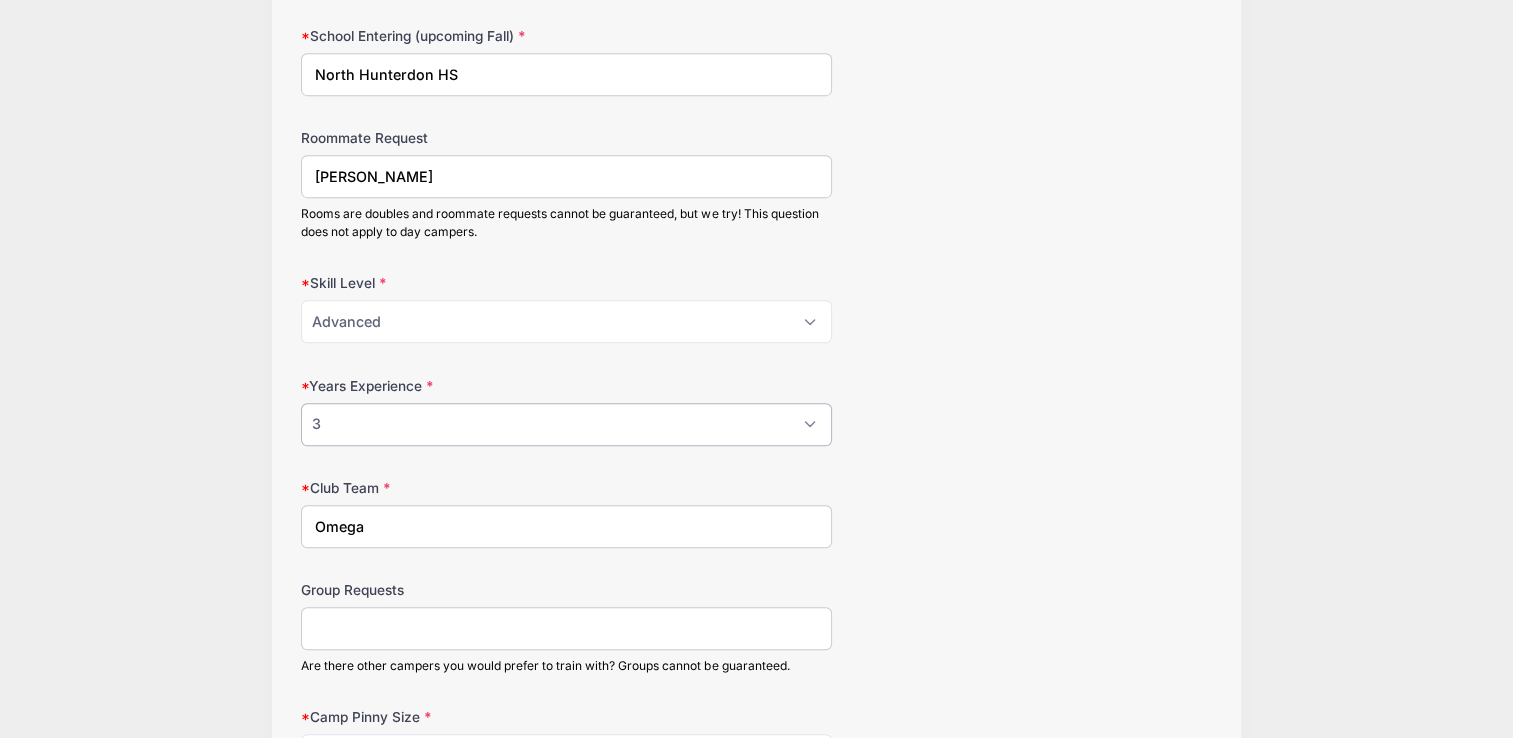 click on "Please Select 1
2
3
4
5
6
7
8
9
10+" at bounding box center (566, 424) 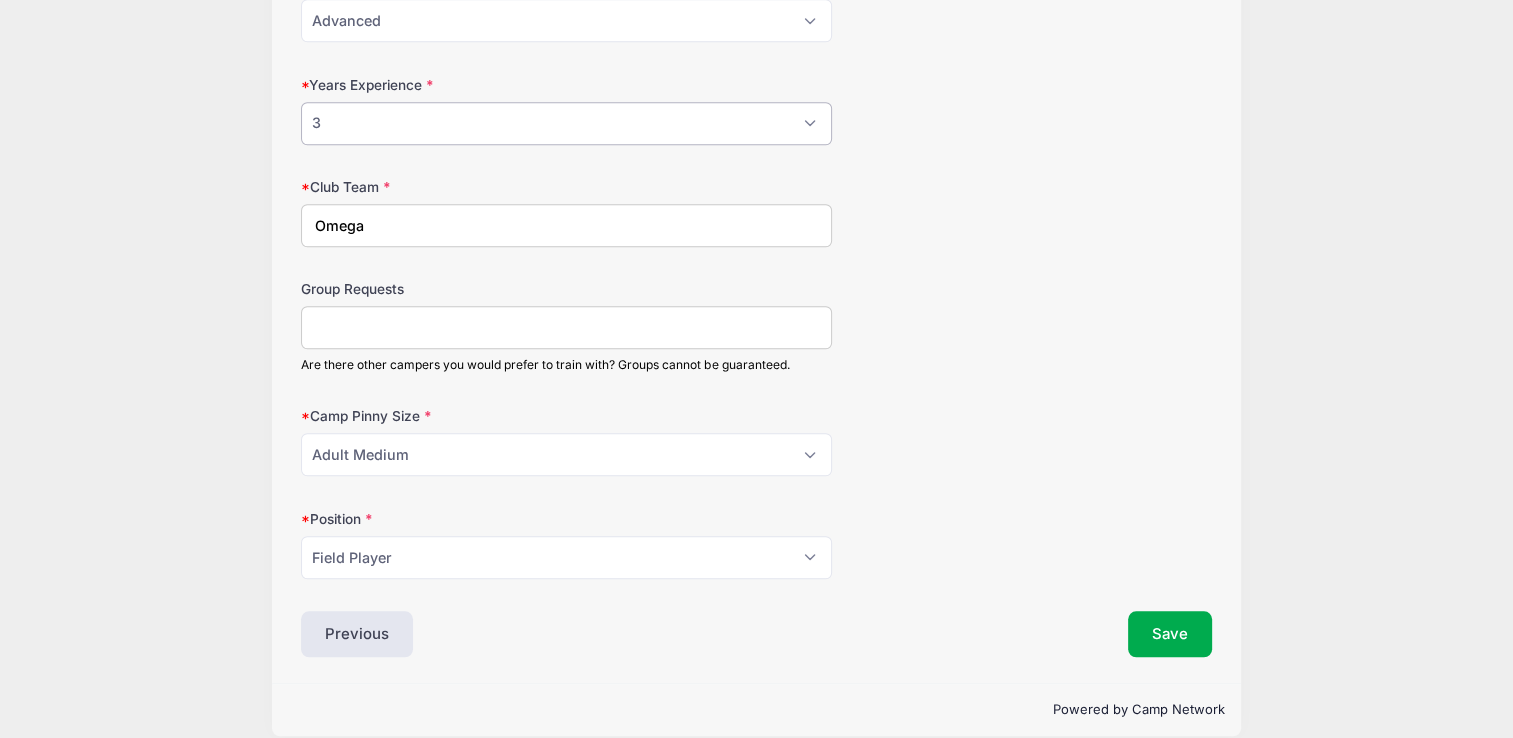 scroll, scrollTop: 1384, scrollLeft: 0, axis: vertical 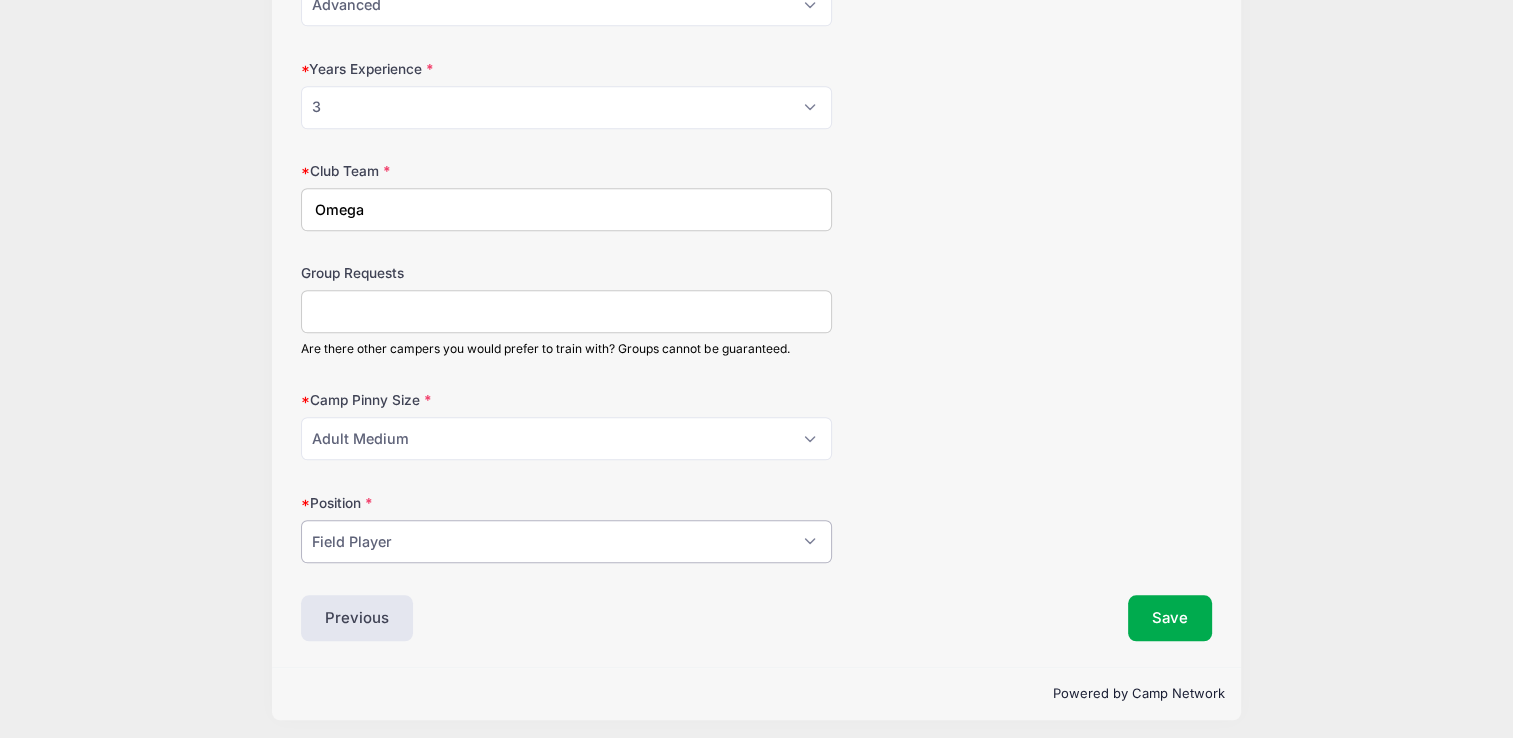 click on "Please Select Field Player
Goalkeeper" at bounding box center (566, 541) 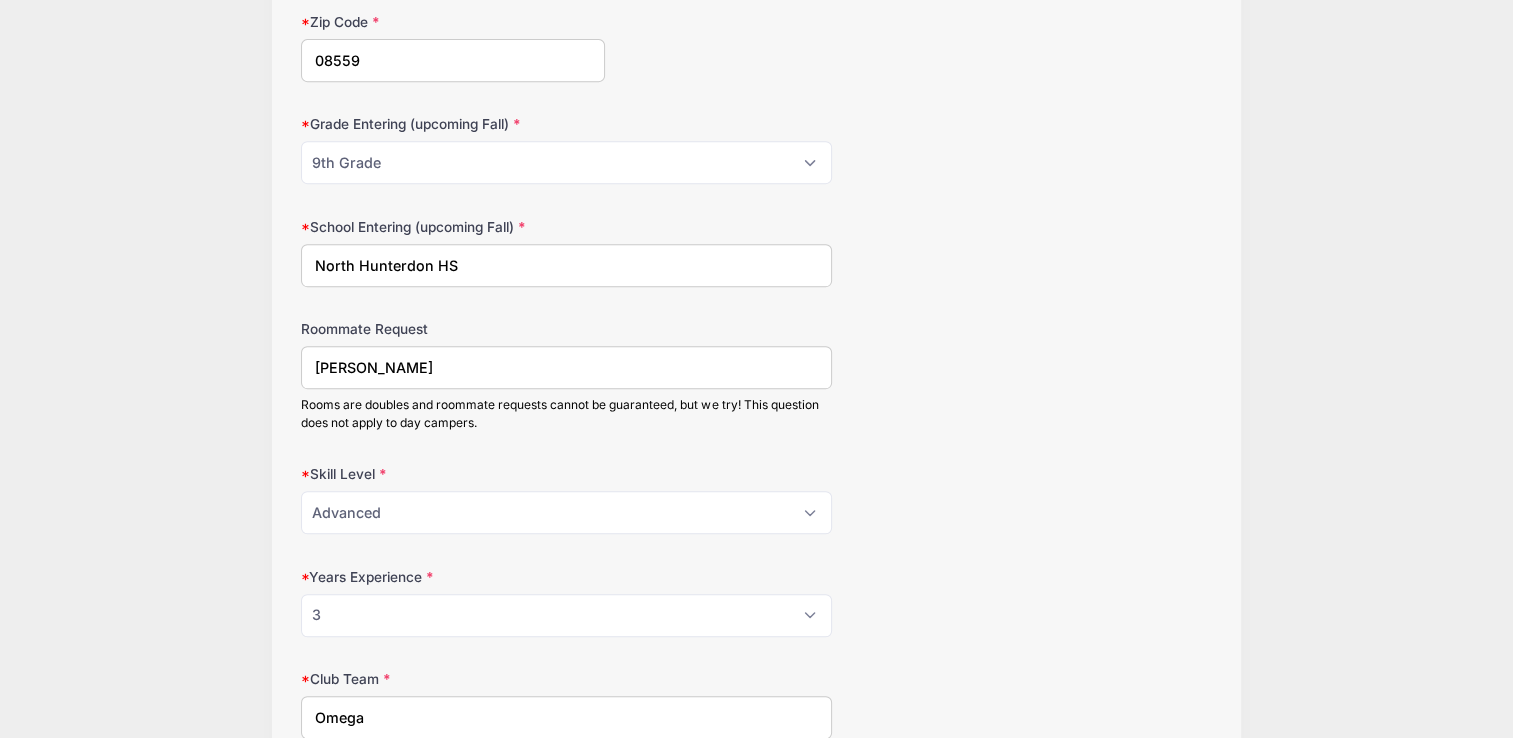 scroll, scrollTop: 865, scrollLeft: 0, axis: vertical 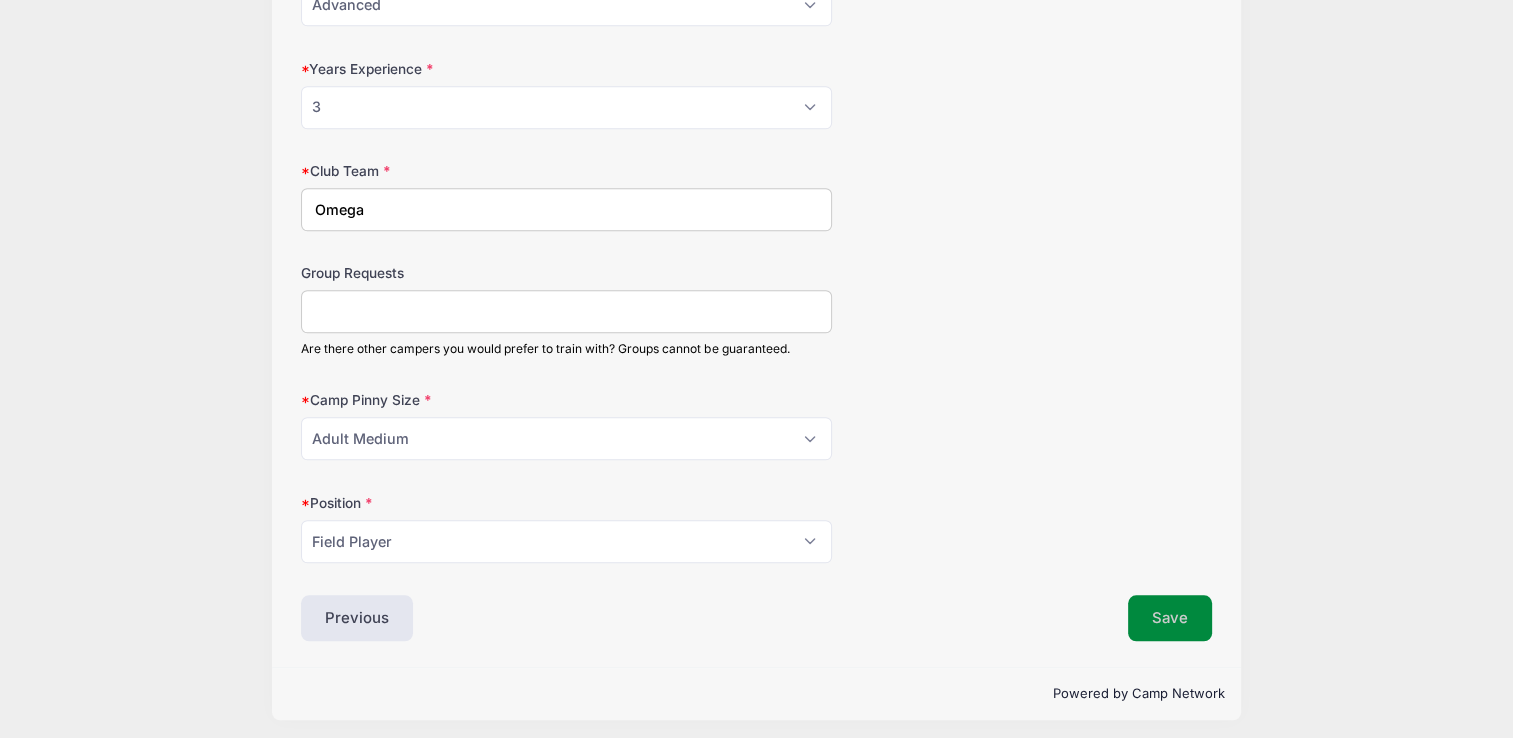 click on "Save" at bounding box center (1170, 618) 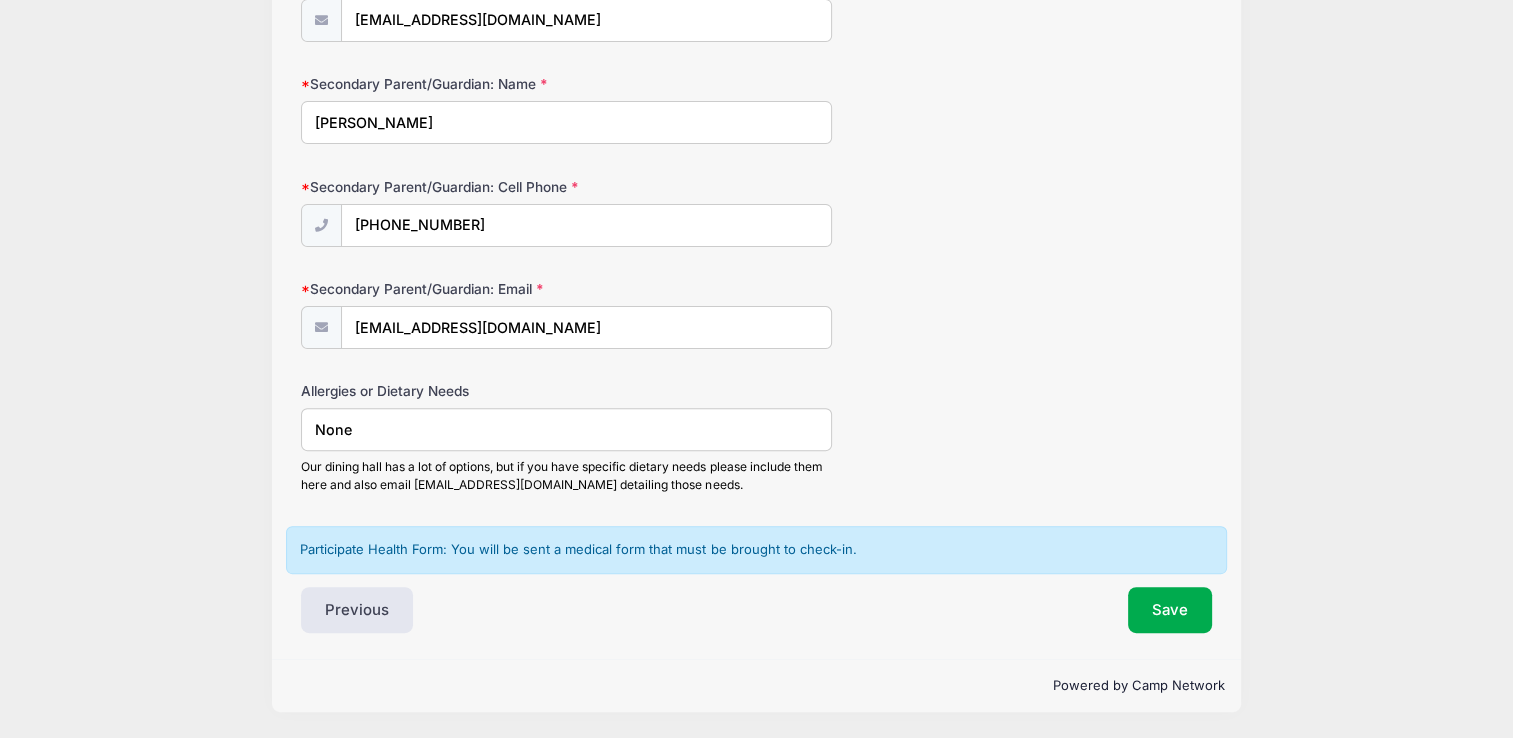 scroll, scrollTop: 252, scrollLeft: 0, axis: vertical 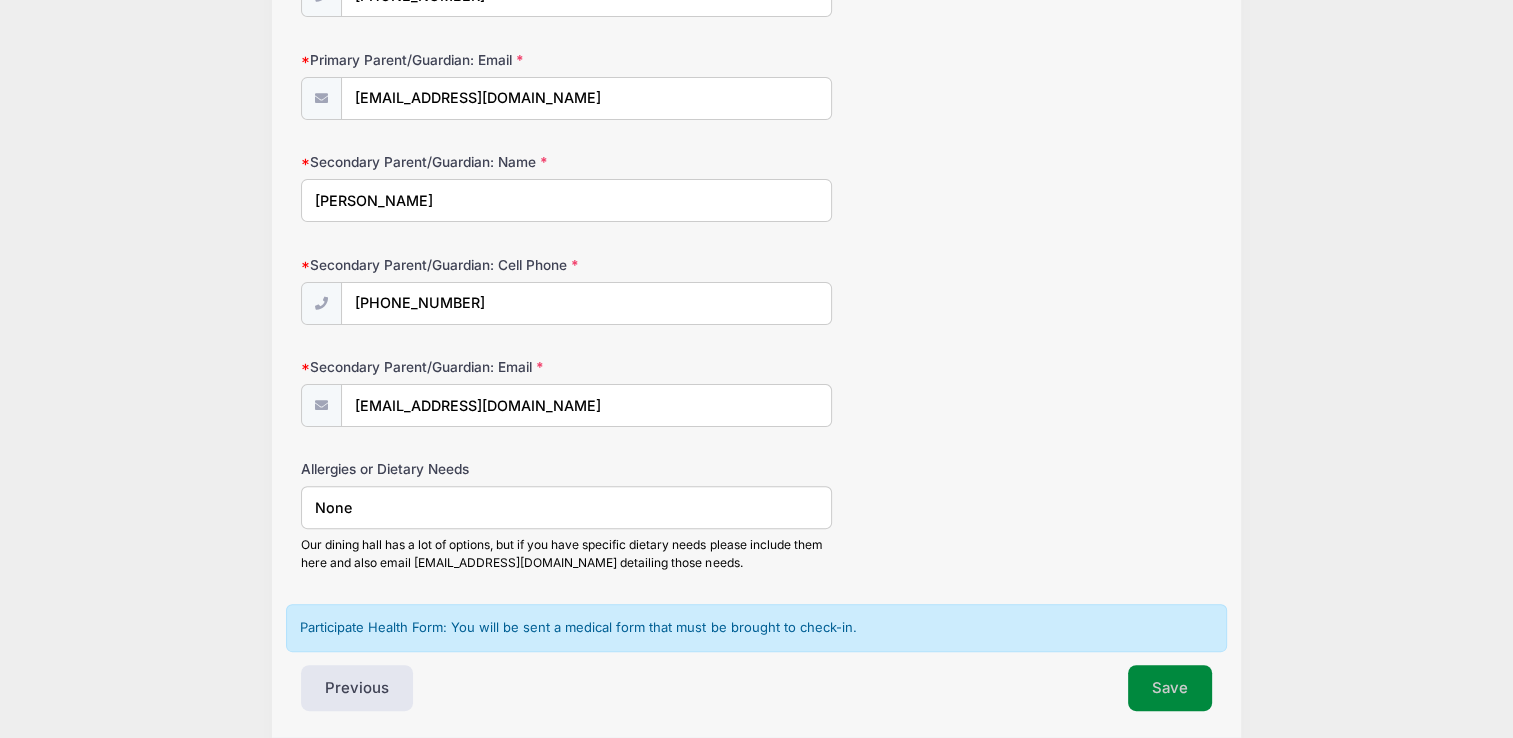 click on "Save" at bounding box center [1170, 688] 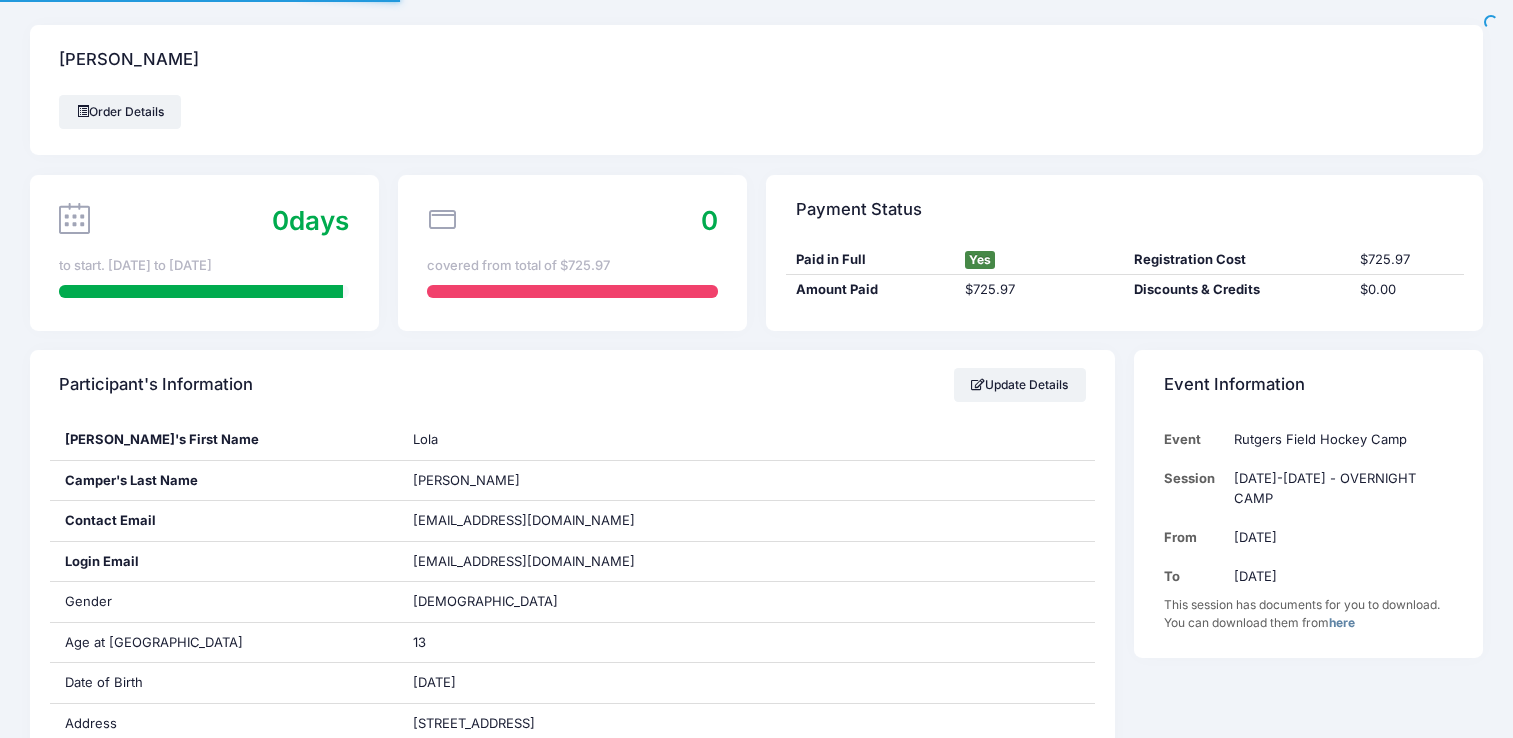 scroll, scrollTop: 0, scrollLeft: 0, axis: both 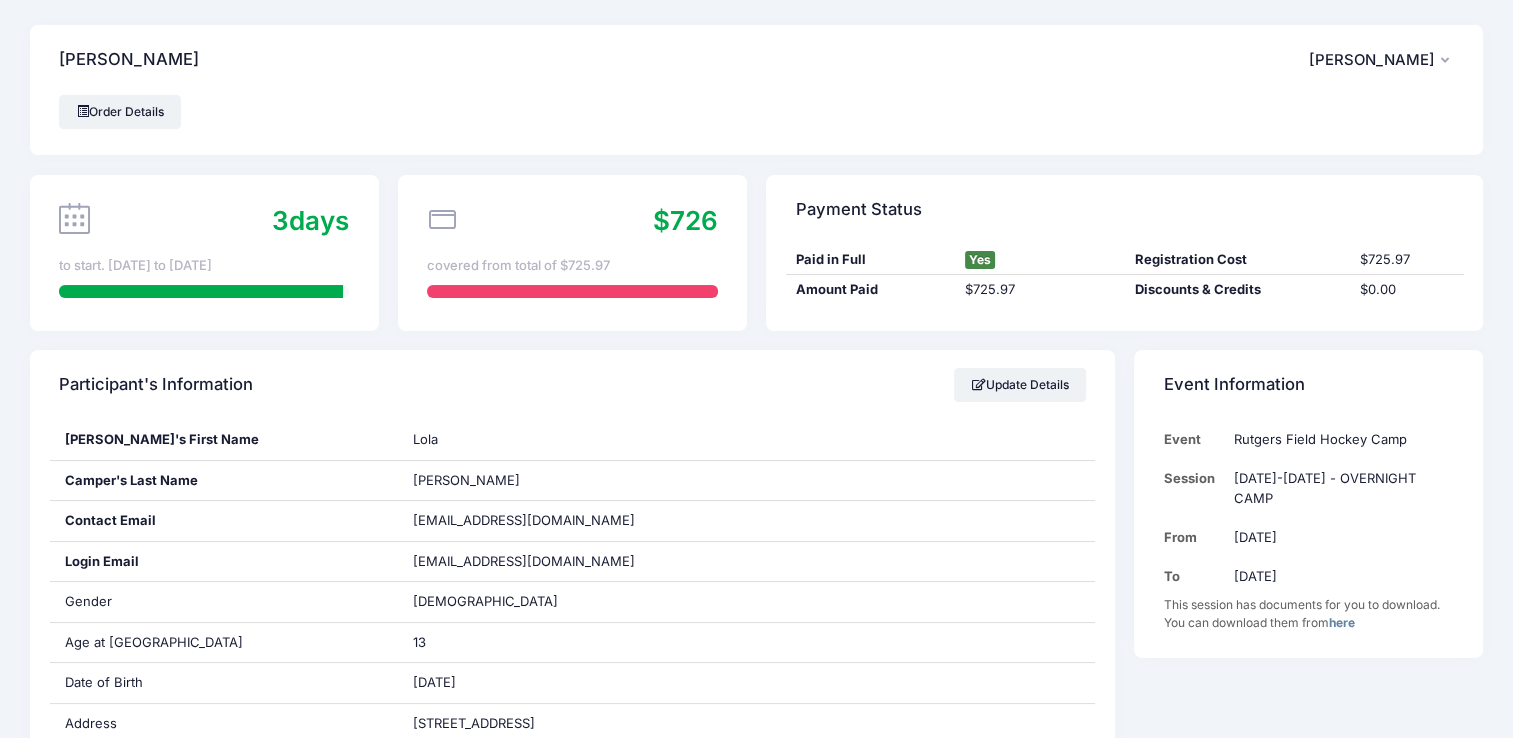click at bounding box center (1447, 61) 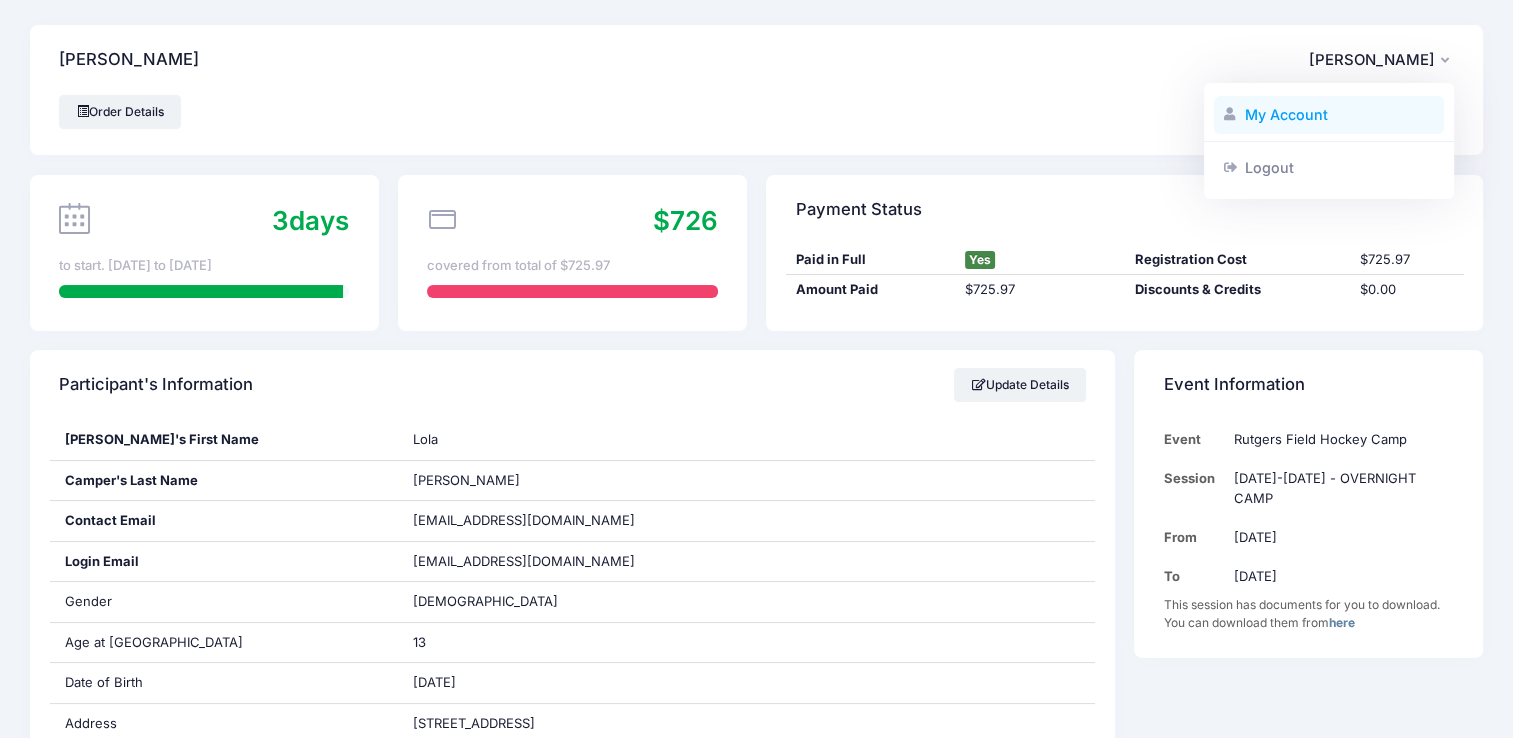 click on "My Account" at bounding box center [1329, 115] 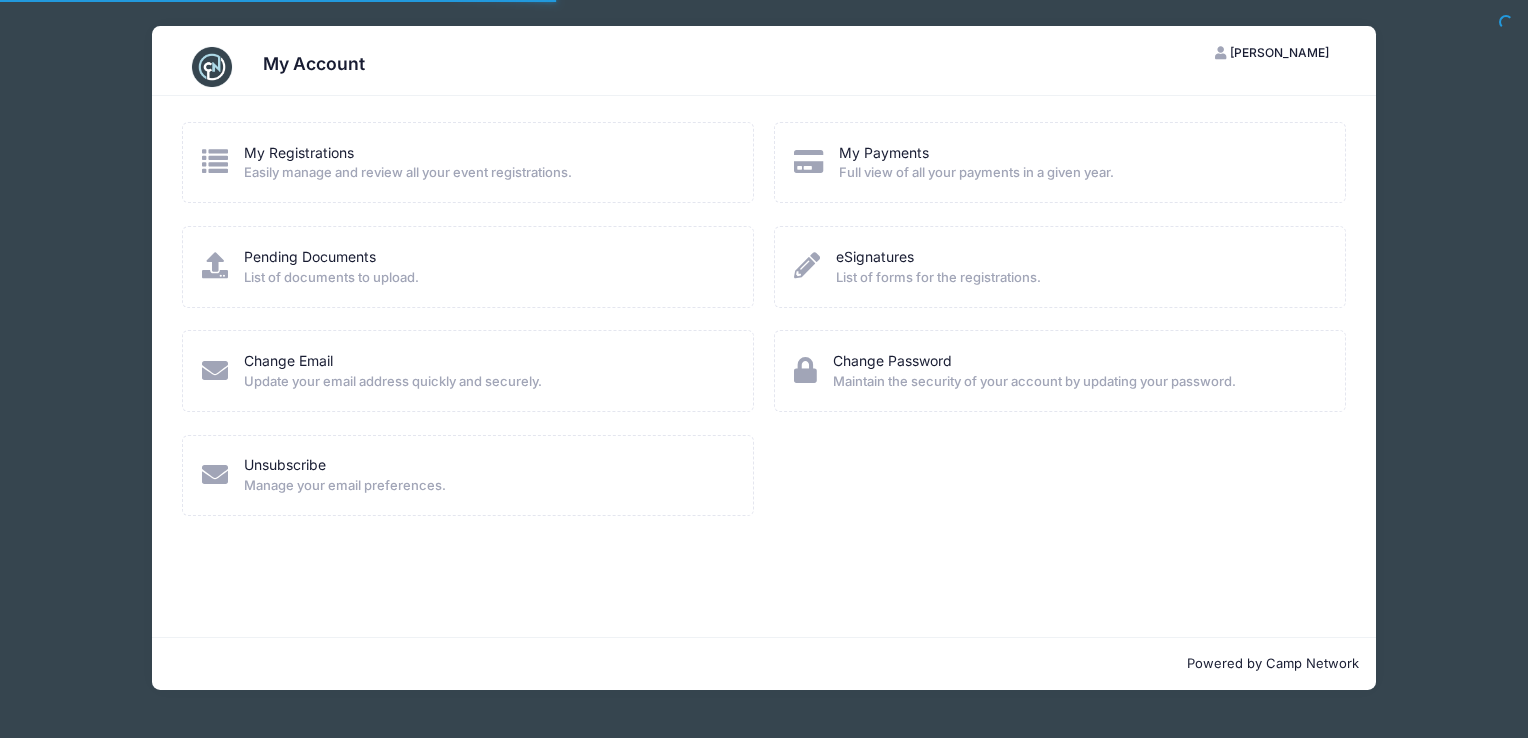 scroll, scrollTop: 0, scrollLeft: 0, axis: both 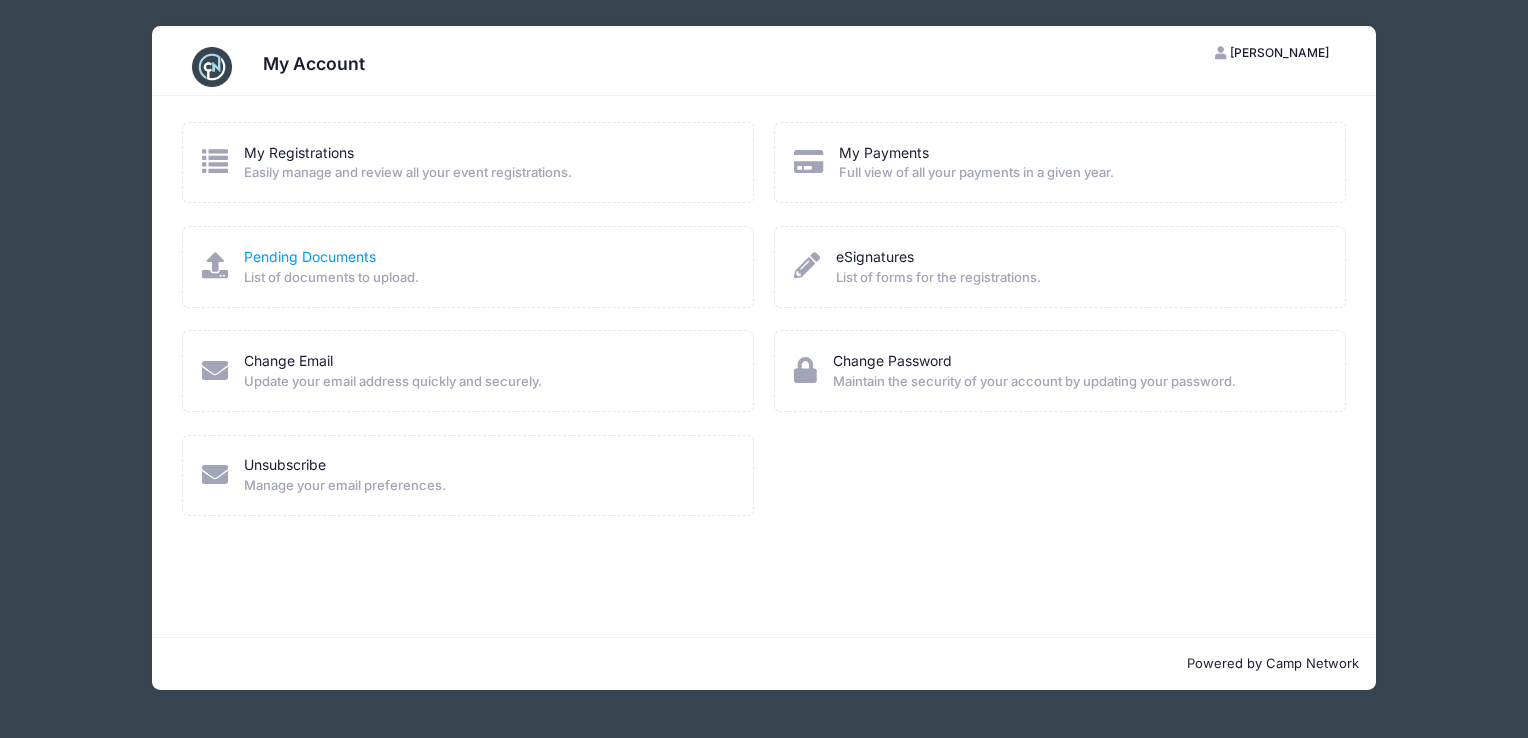 click on "Pending Documents" at bounding box center (310, 256) 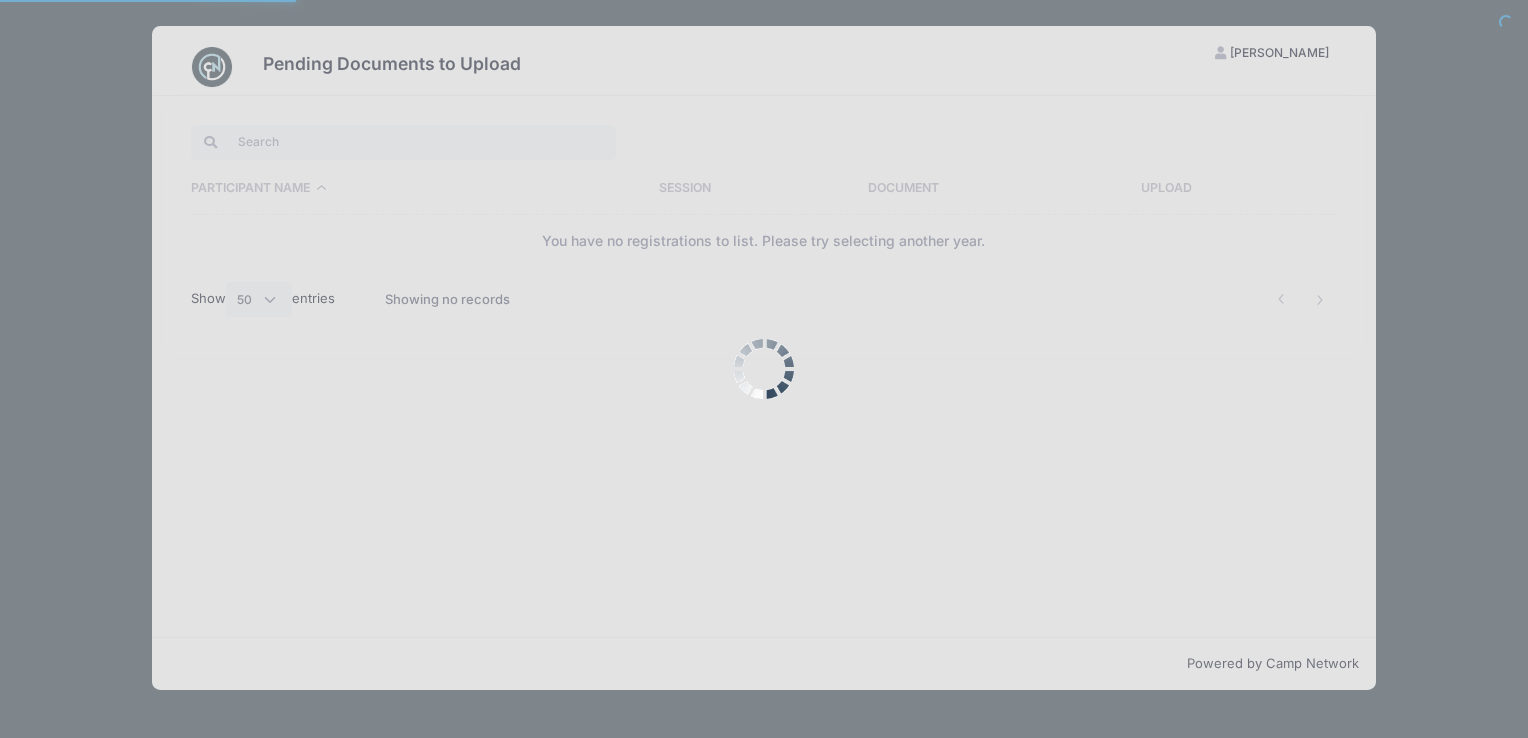select on "50" 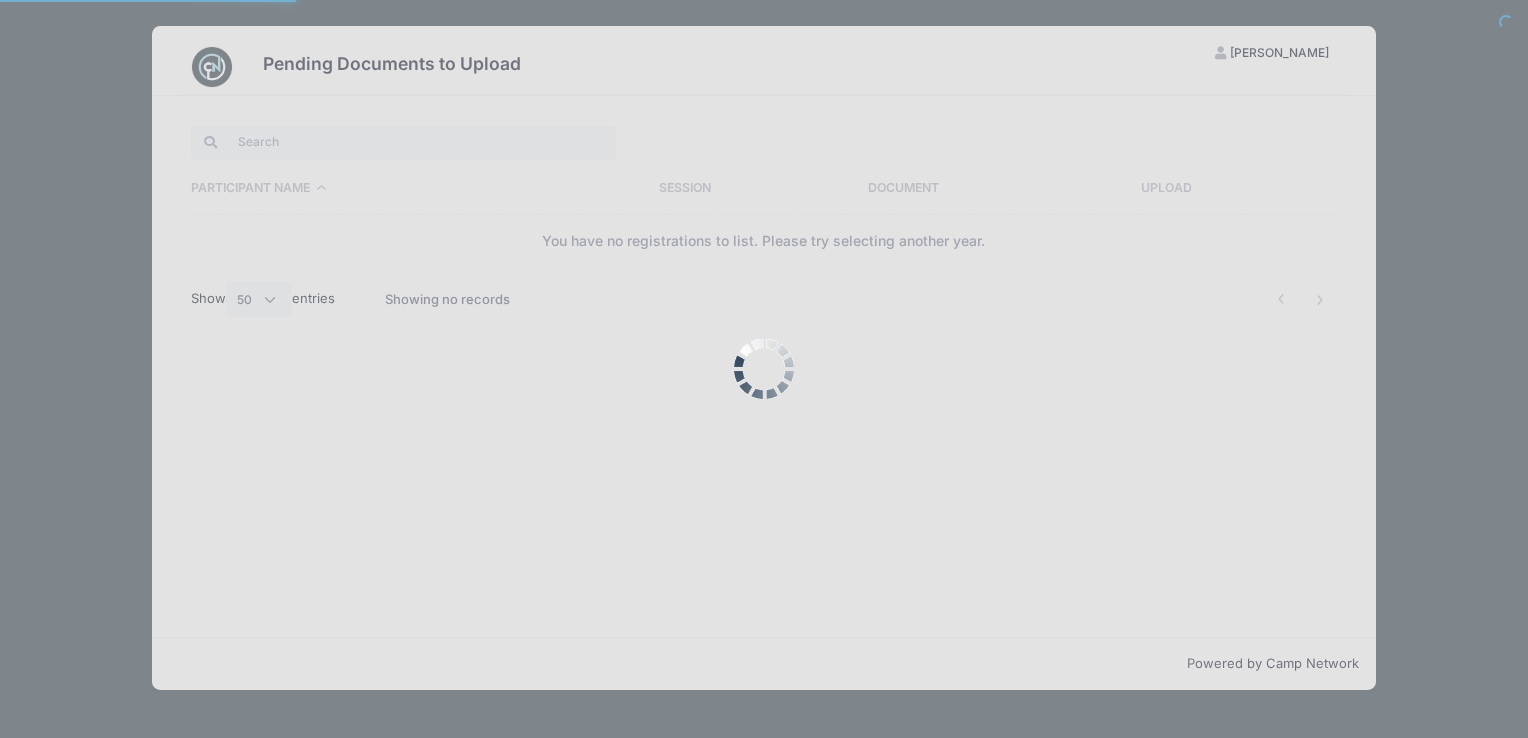 scroll, scrollTop: 0, scrollLeft: 0, axis: both 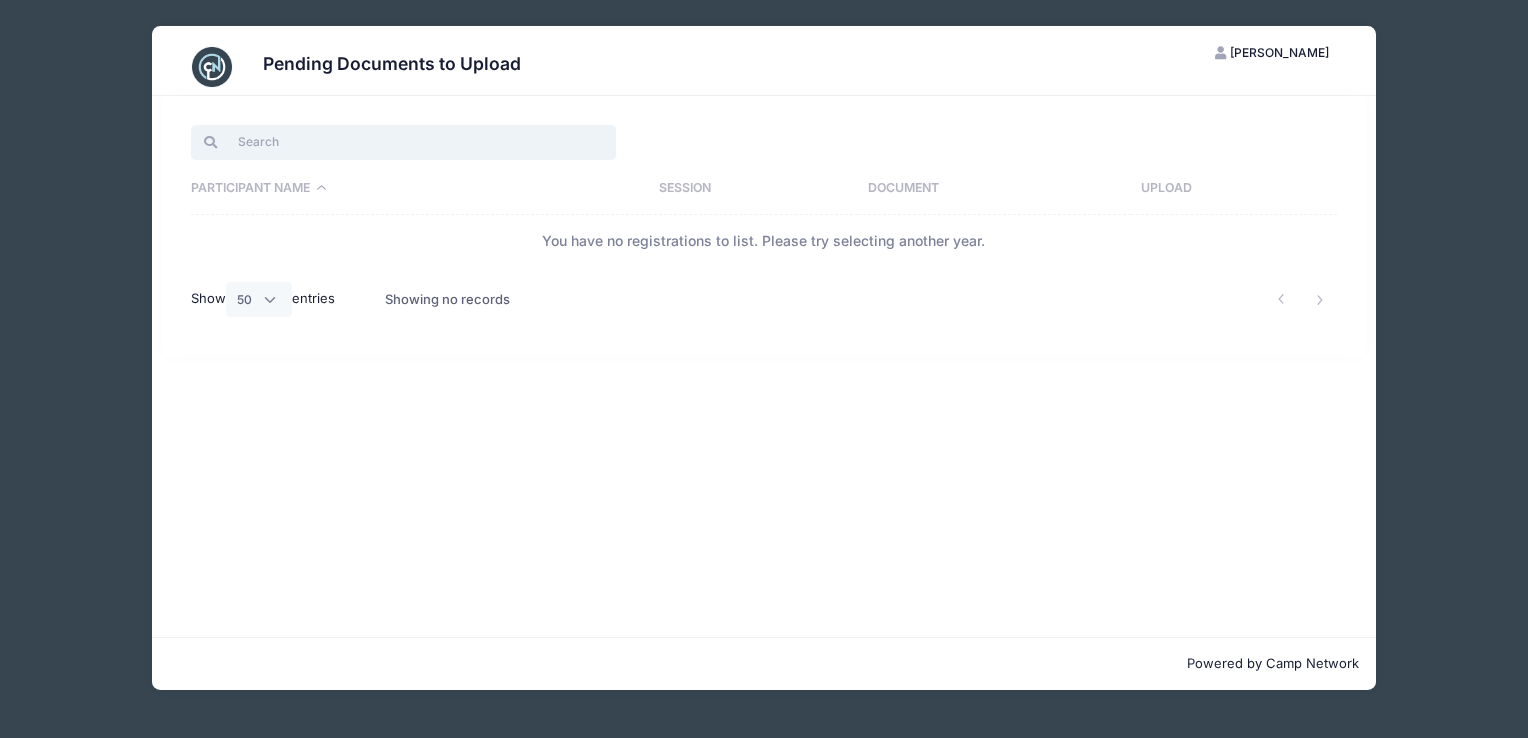 click at bounding box center (403, 142) 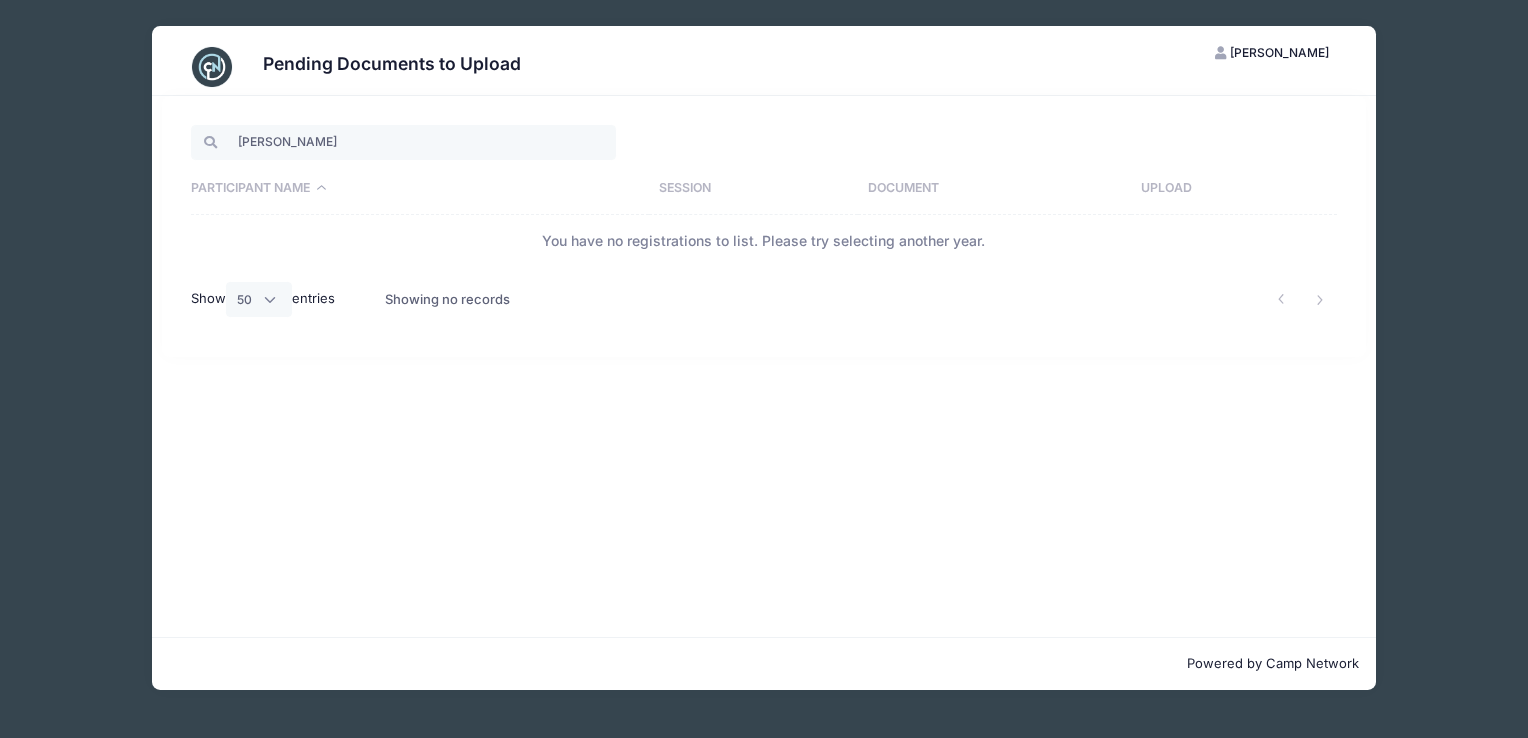 click on "Participant Name" at bounding box center [420, 189] 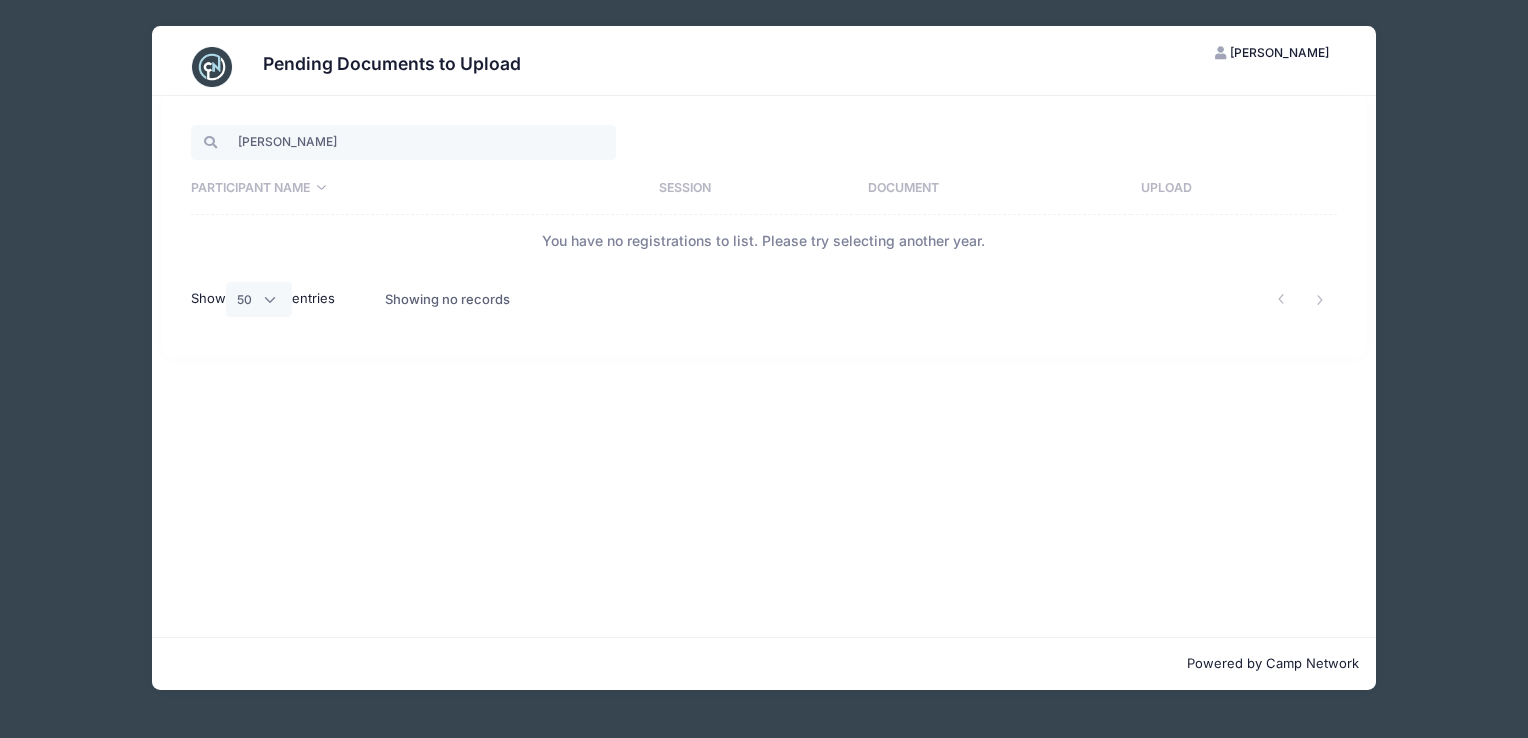 click on "Participant Name" at bounding box center [420, 189] 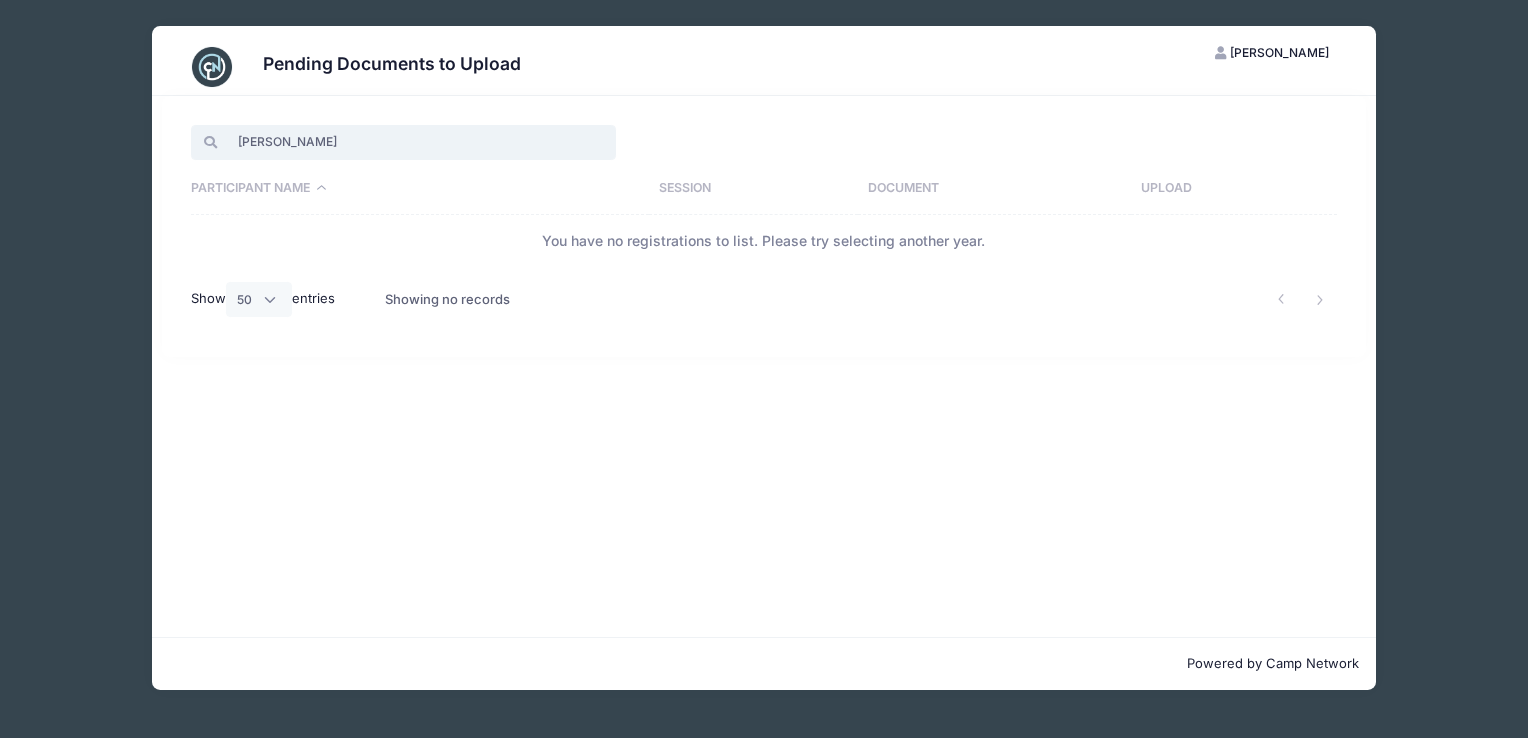 drag, startPoint x: 286, startPoint y: 132, endPoint x: 59, endPoint y: 167, distance: 229.68239 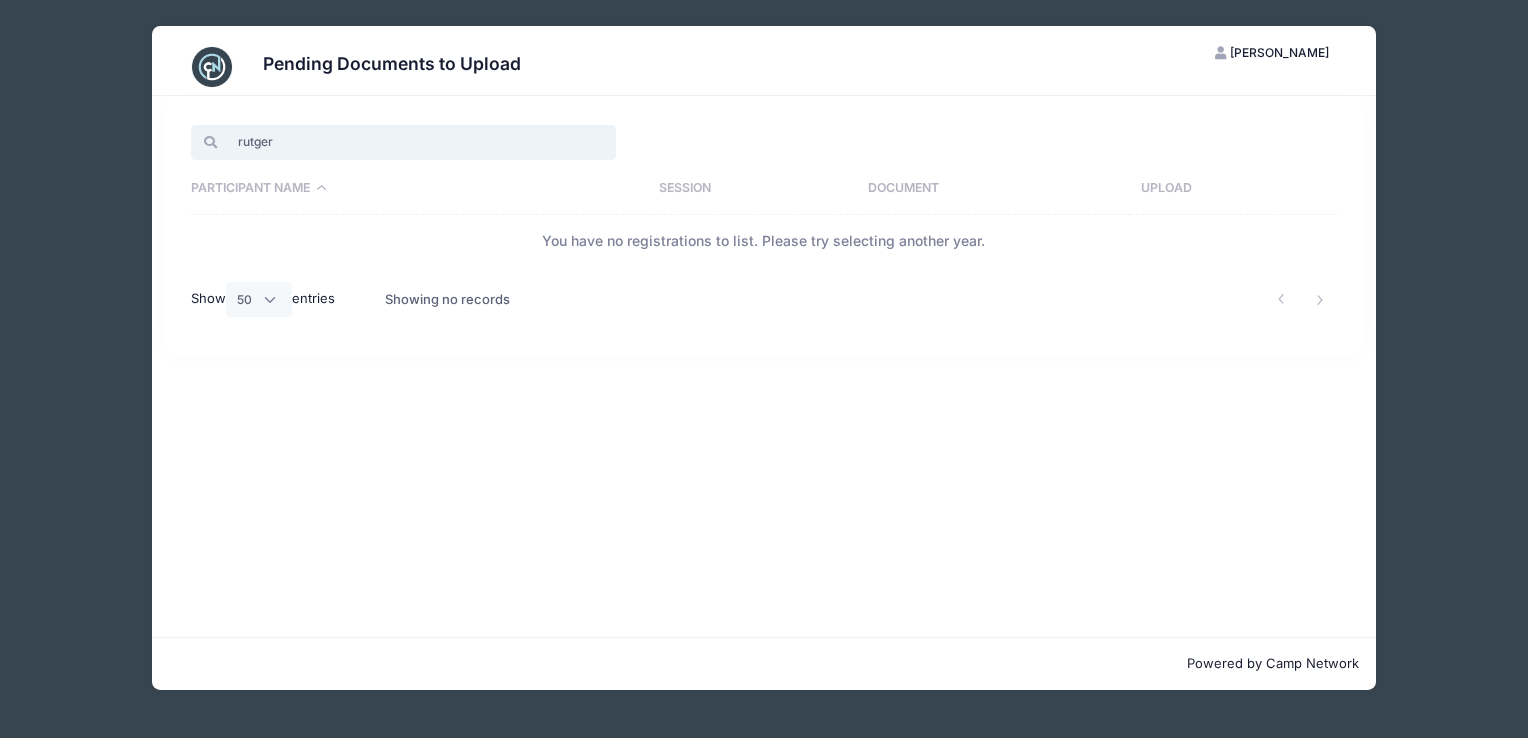 type on "rutgers" 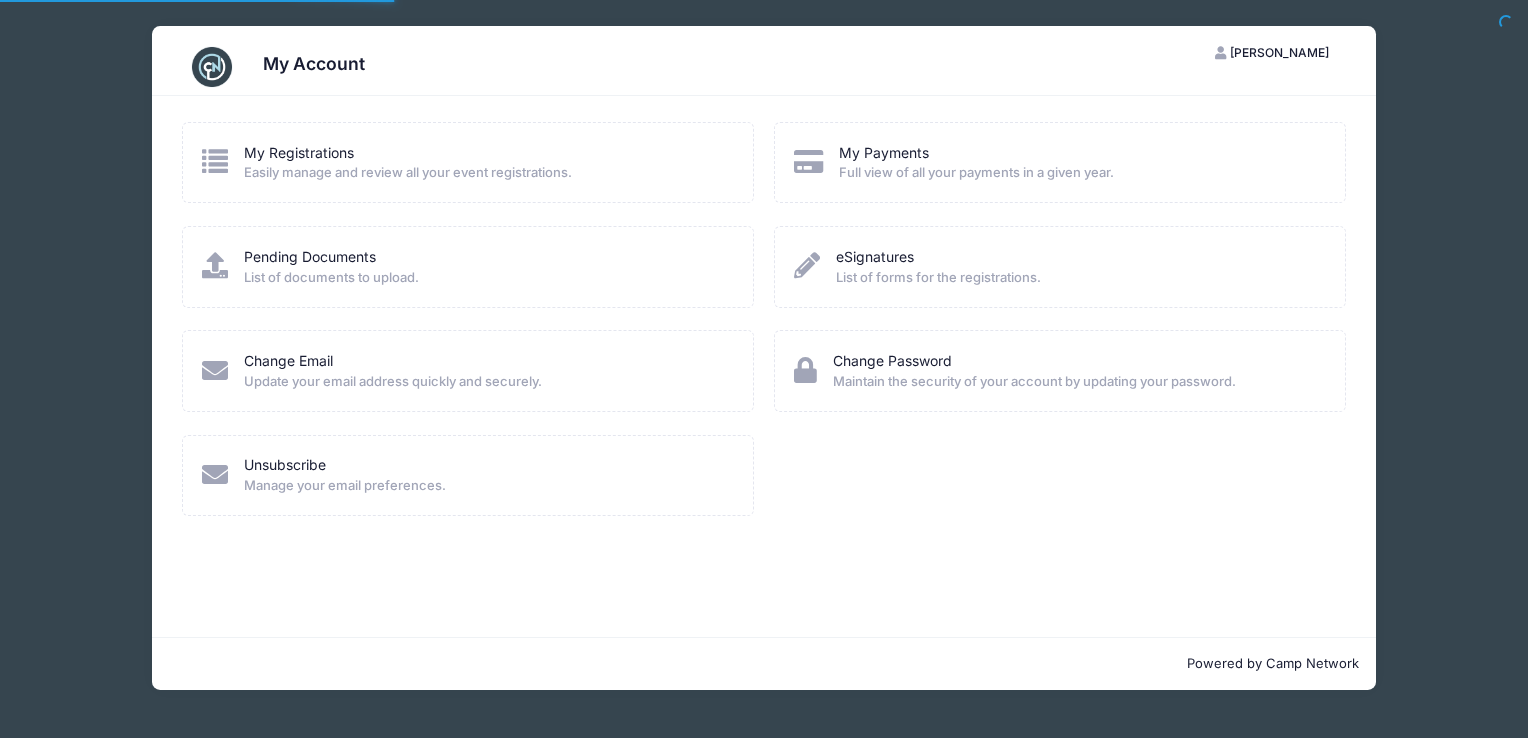 scroll, scrollTop: 0, scrollLeft: 0, axis: both 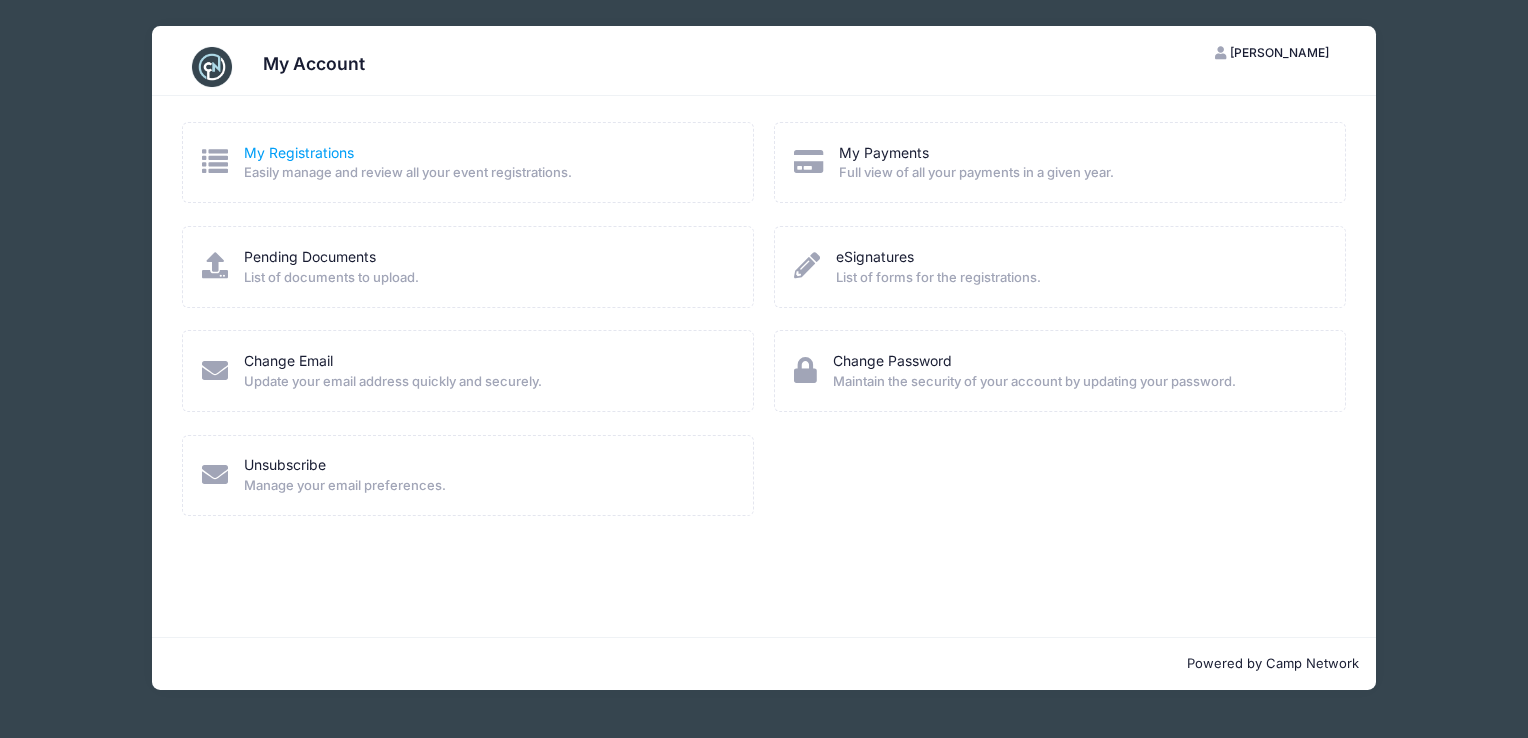 click on "My Registrations" at bounding box center (299, 152) 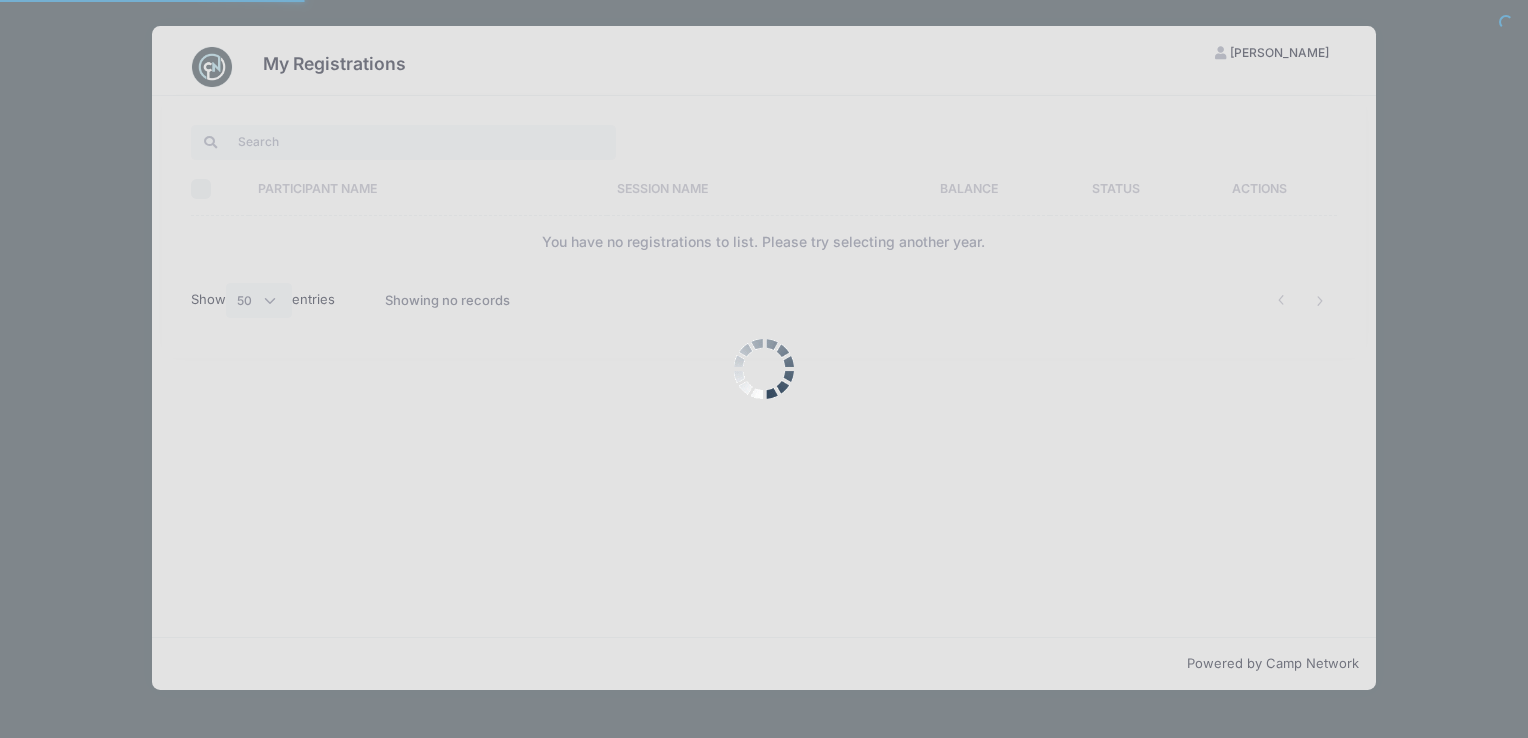 select on "50" 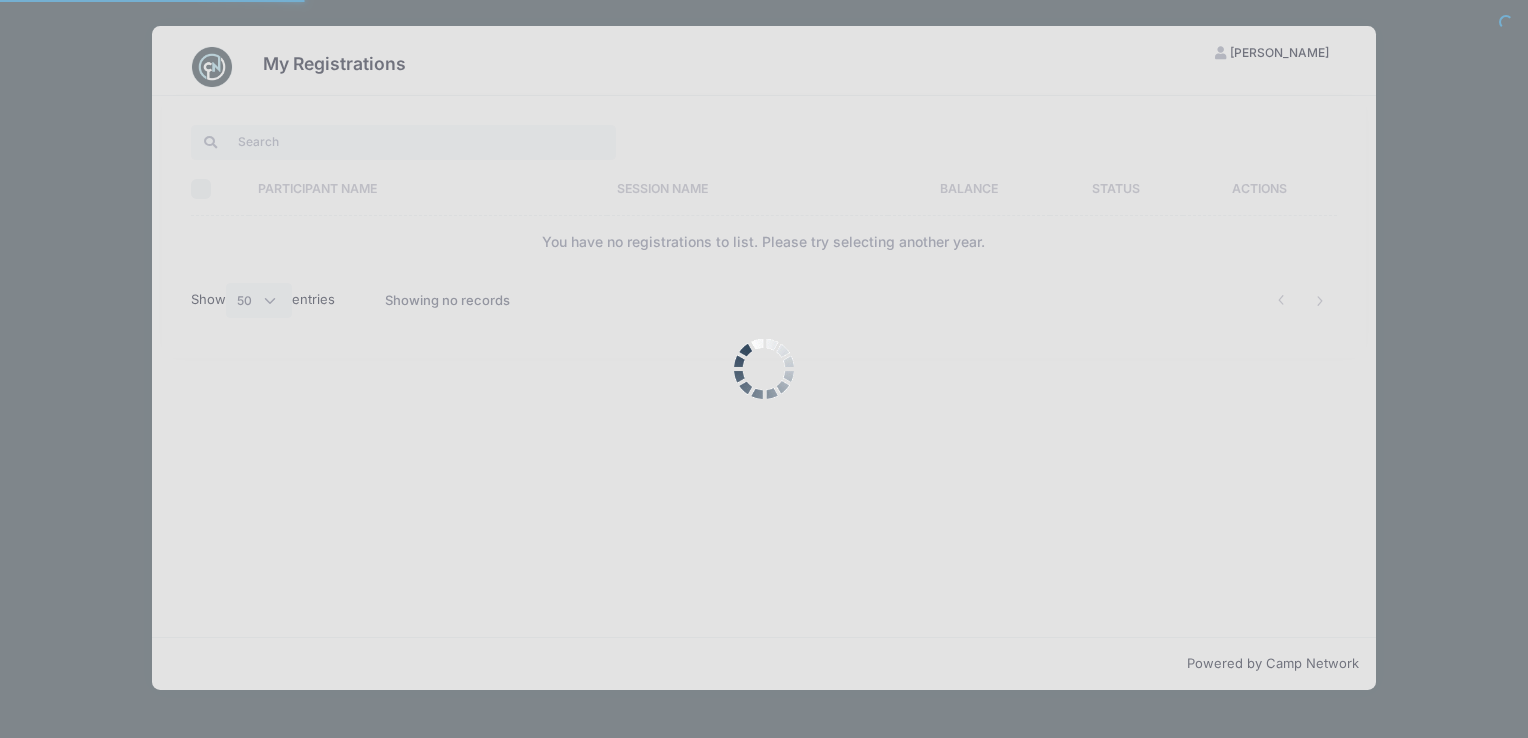 scroll, scrollTop: 0, scrollLeft: 0, axis: both 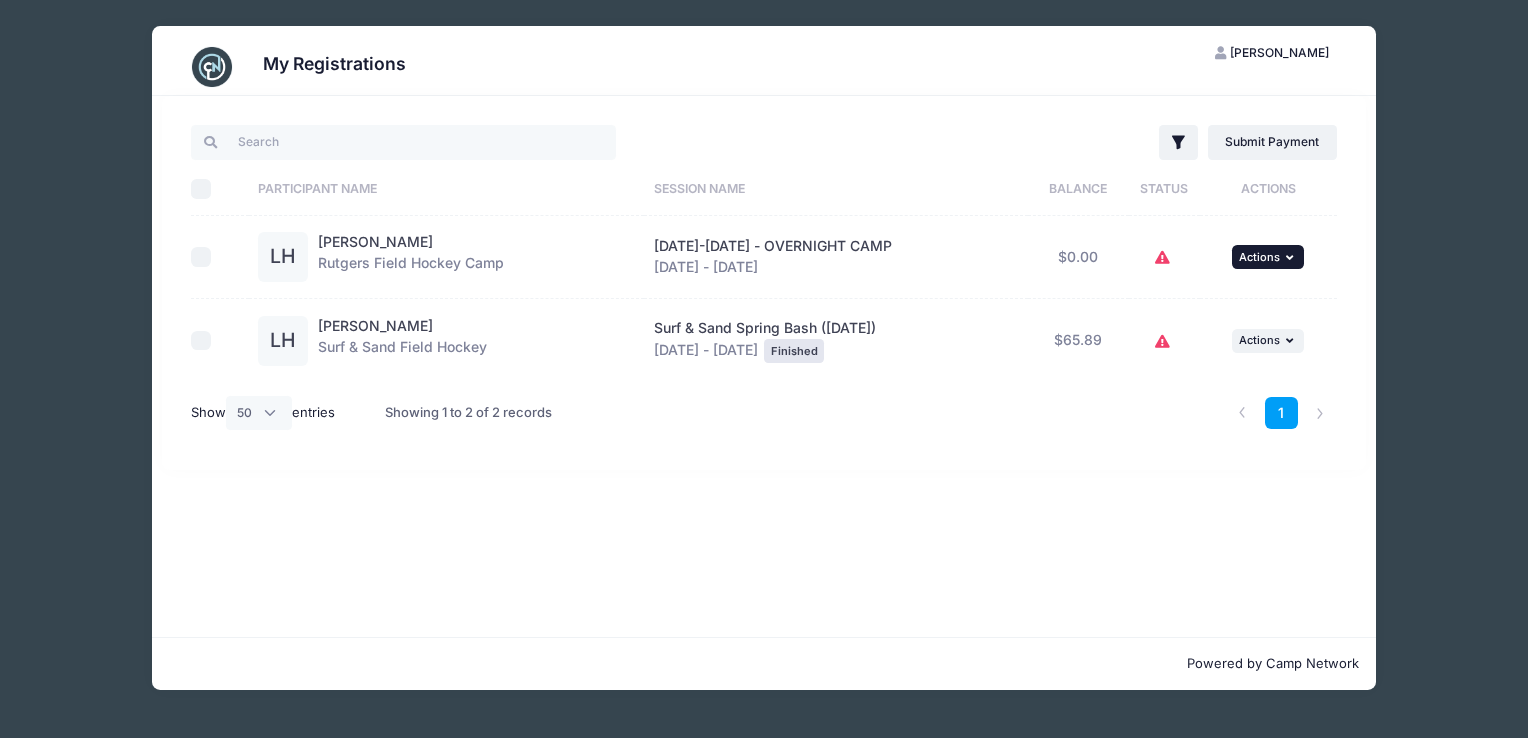 click at bounding box center (1292, 257) 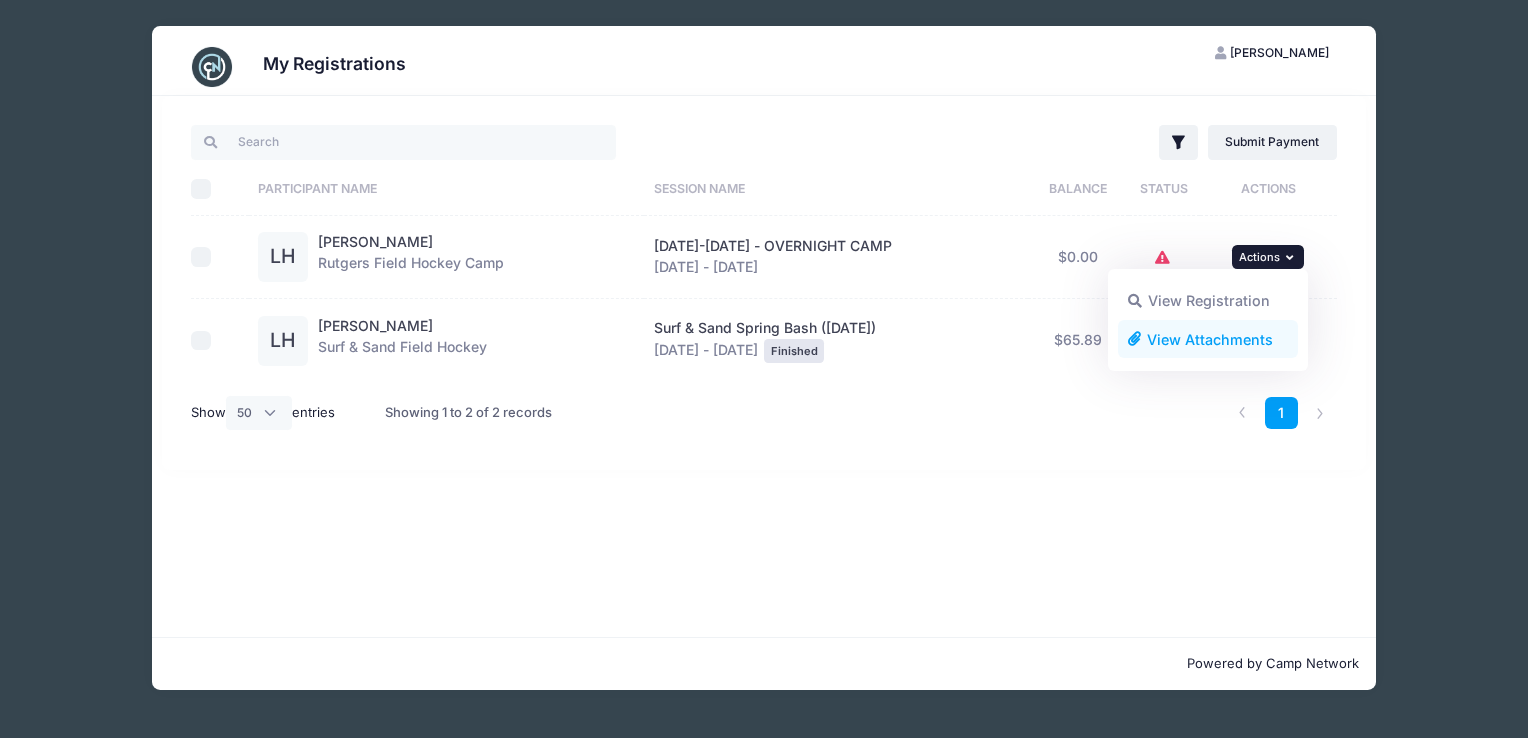 click on "View Attachments" at bounding box center [1208, 339] 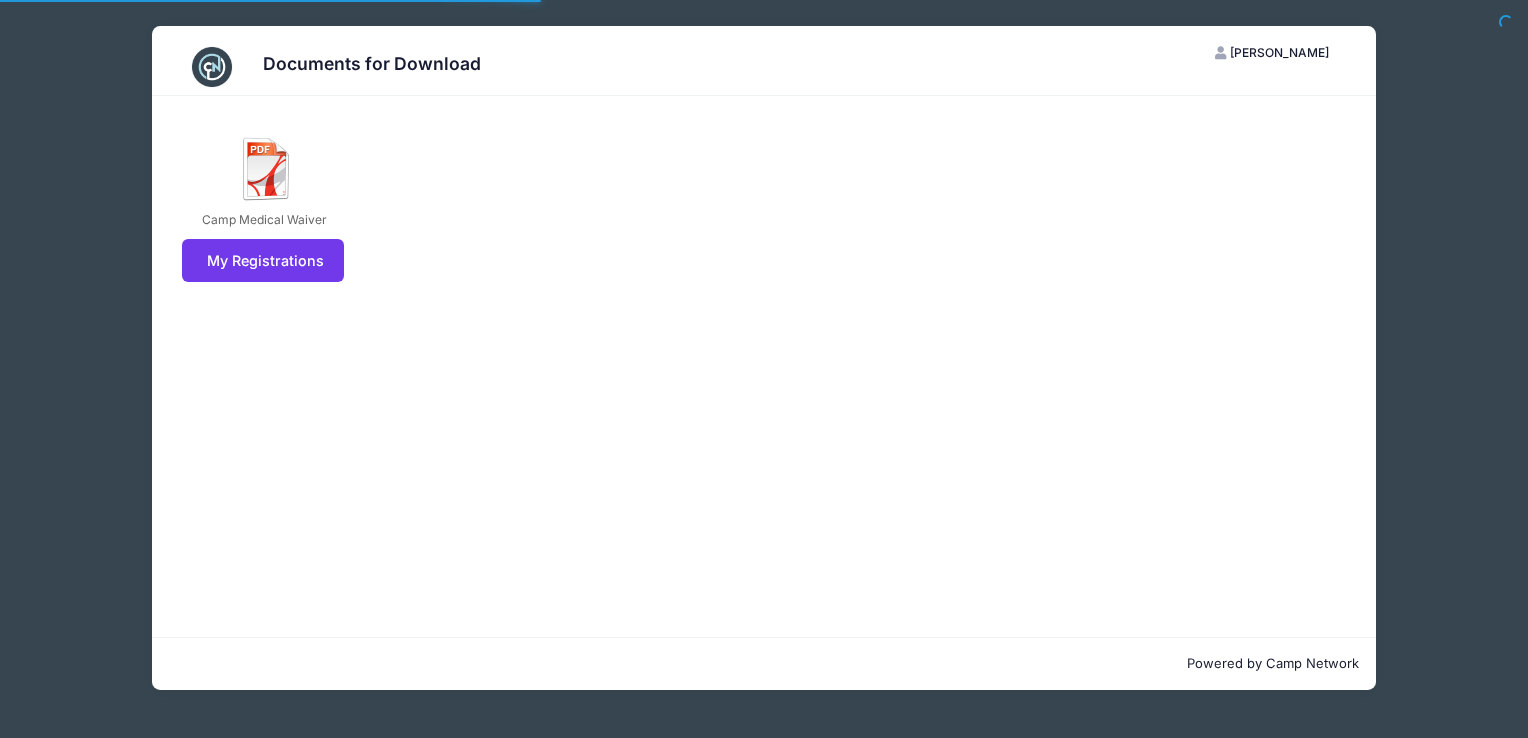 scroll, scrollTop: 0, scrollLeft: 0, axis: both 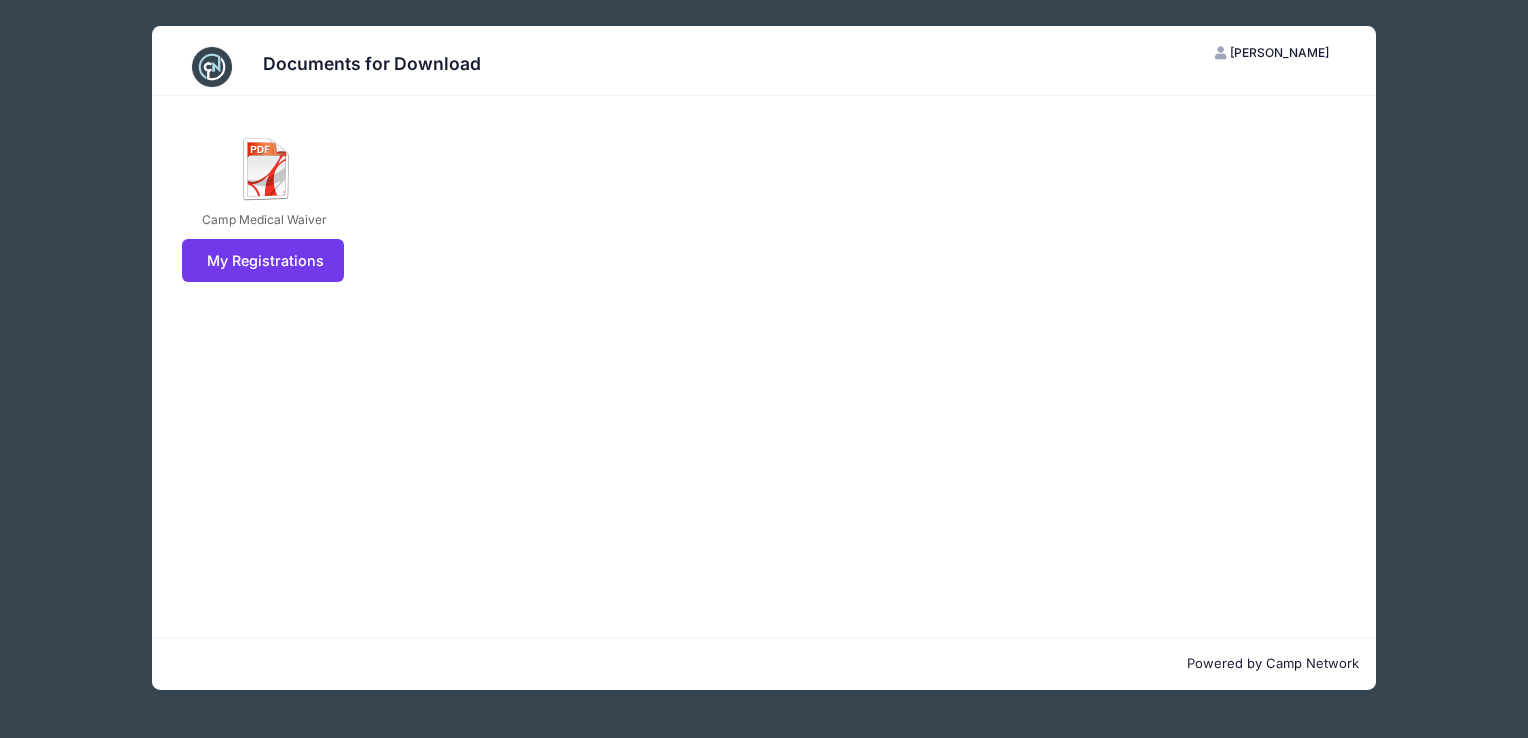 drag, startPoint x: 580, startPoint y: 234, endPoint x: 460, endPoint y: 352, distance: 168.29736 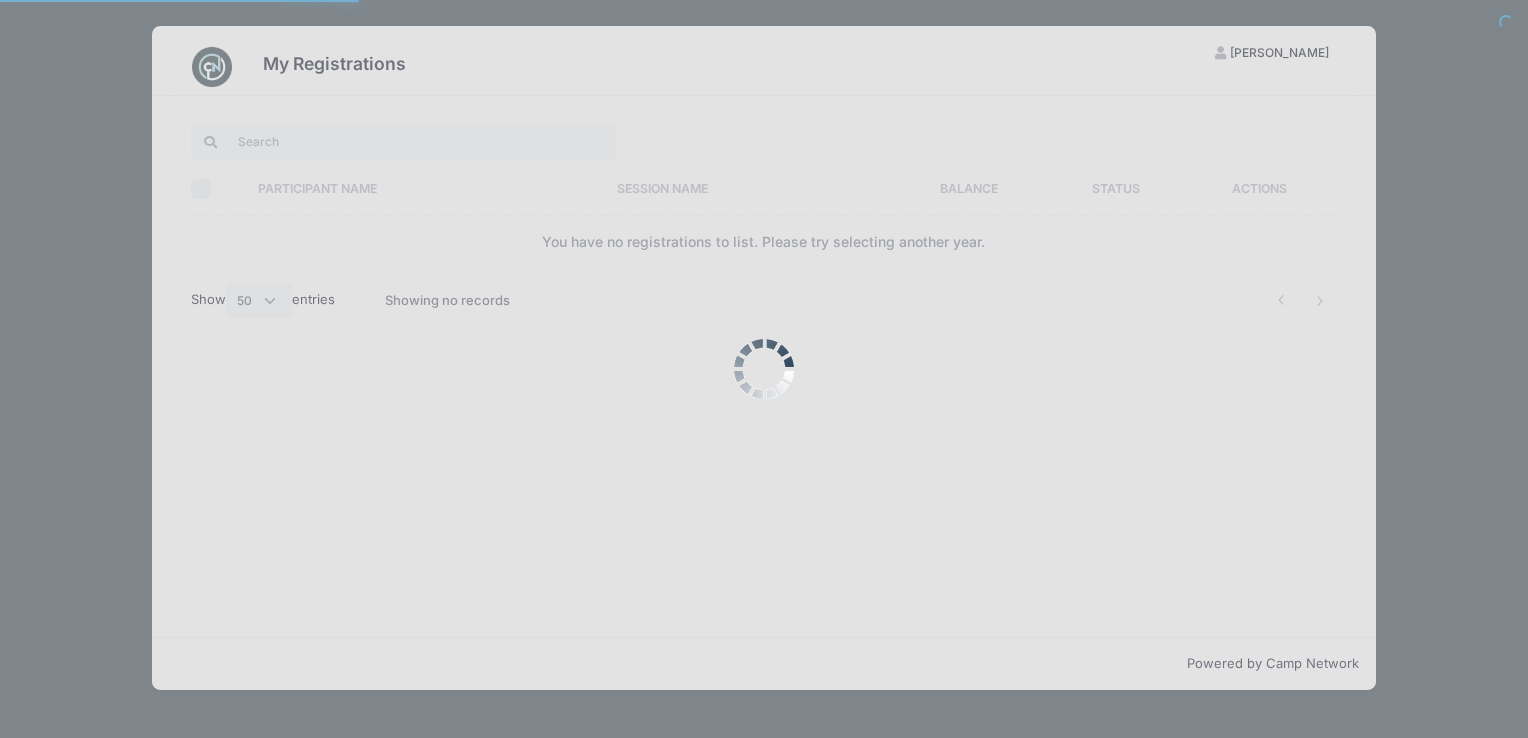 select on "50" 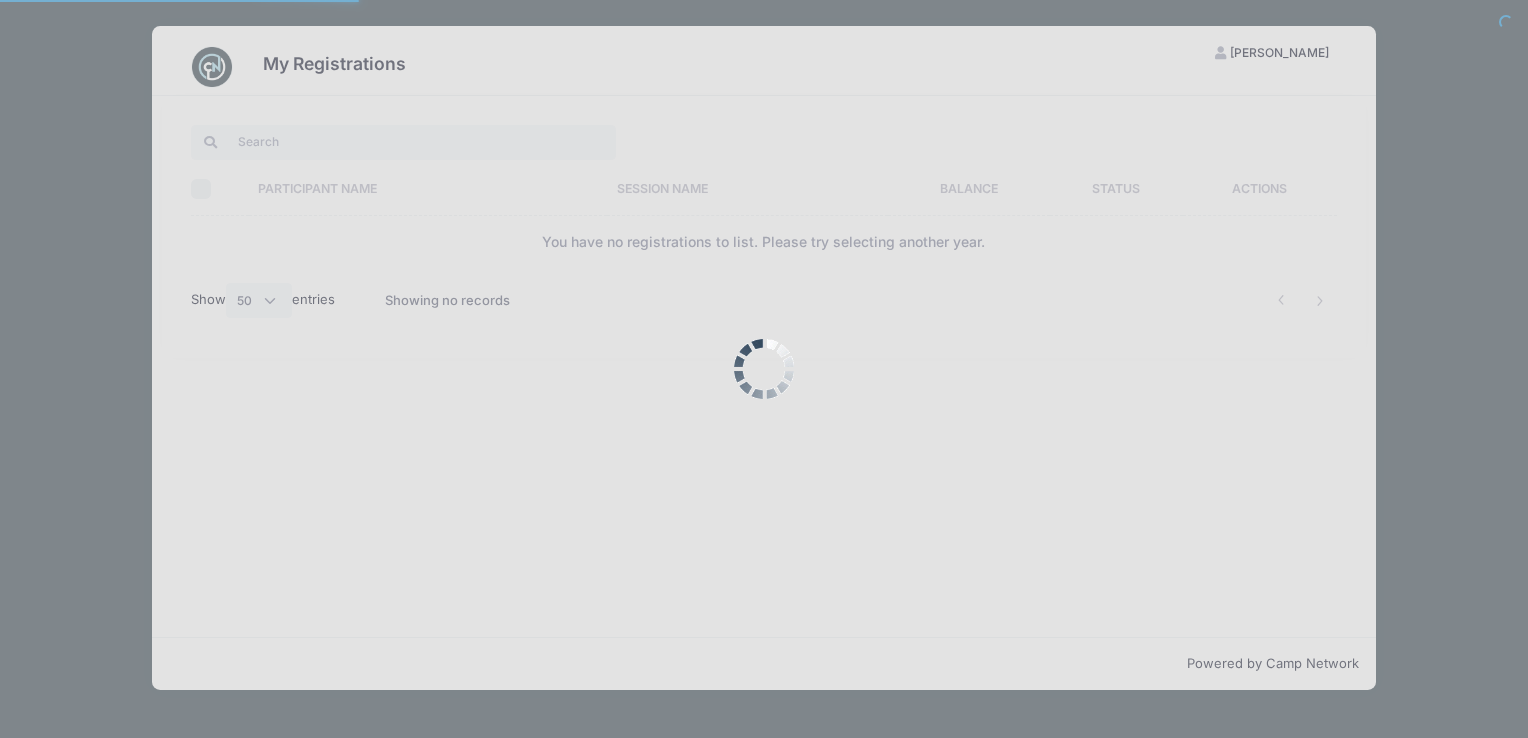 scroll, scrollTop: 0, scrollLeft: 0, axis: both 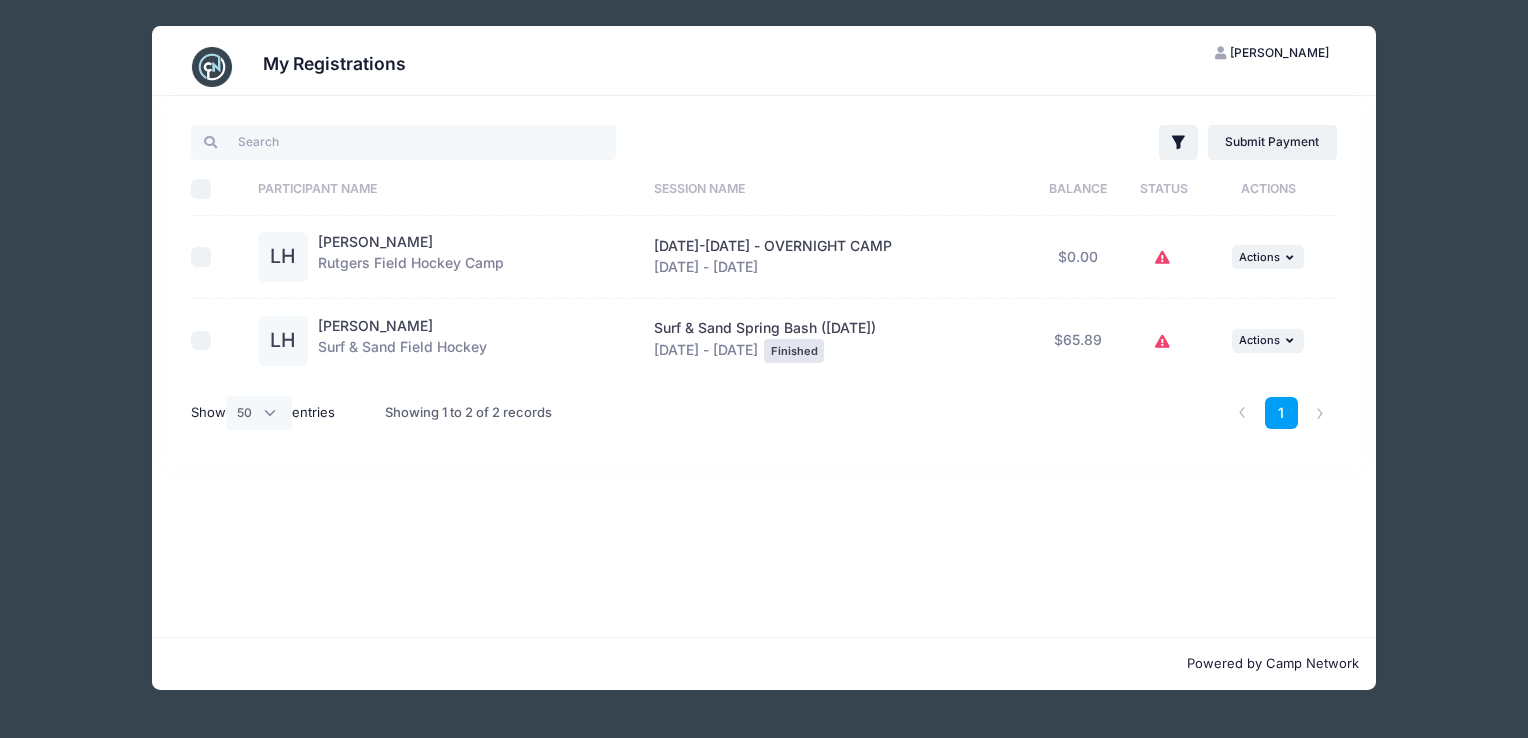 click at bounding box center [1165, 258] 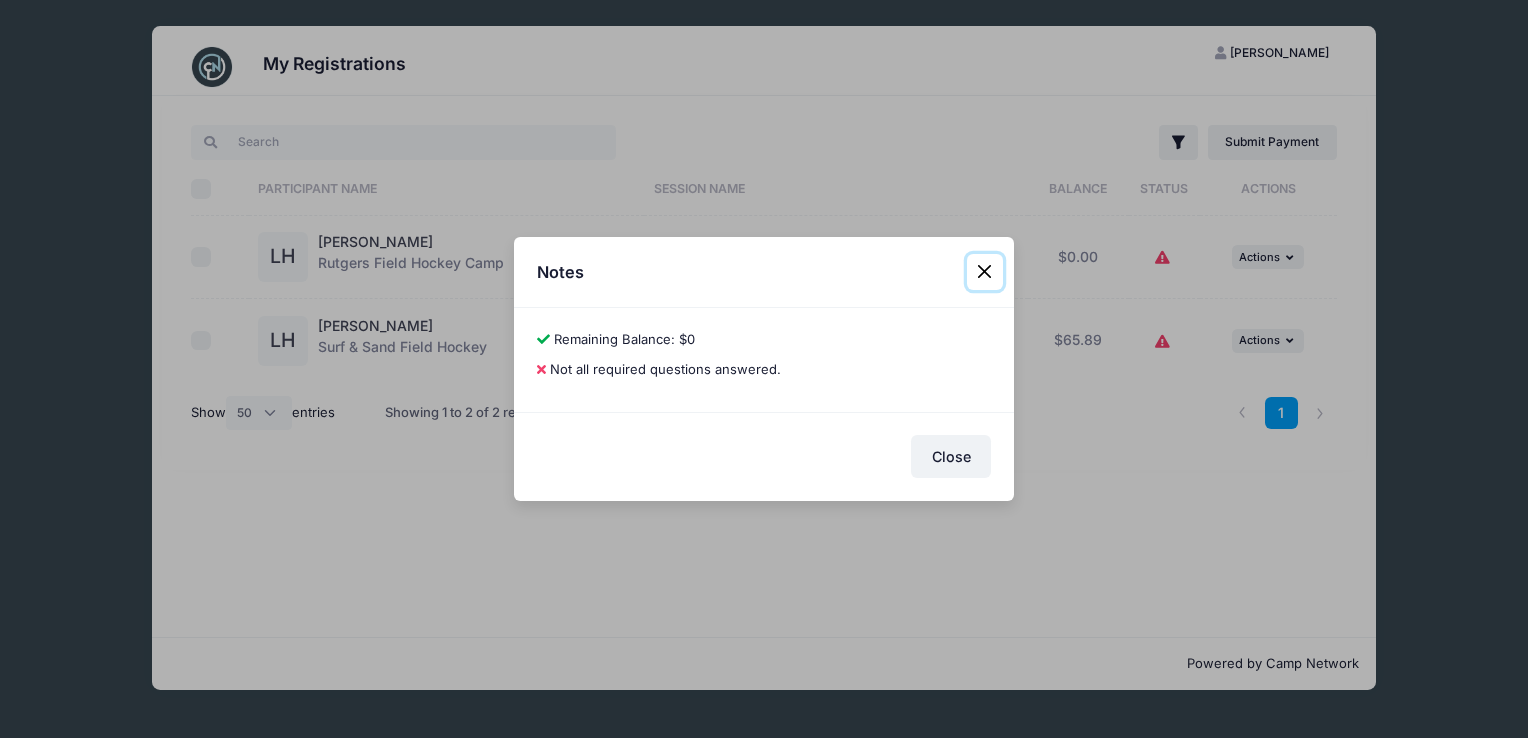 click at bounding box center (985, 272) 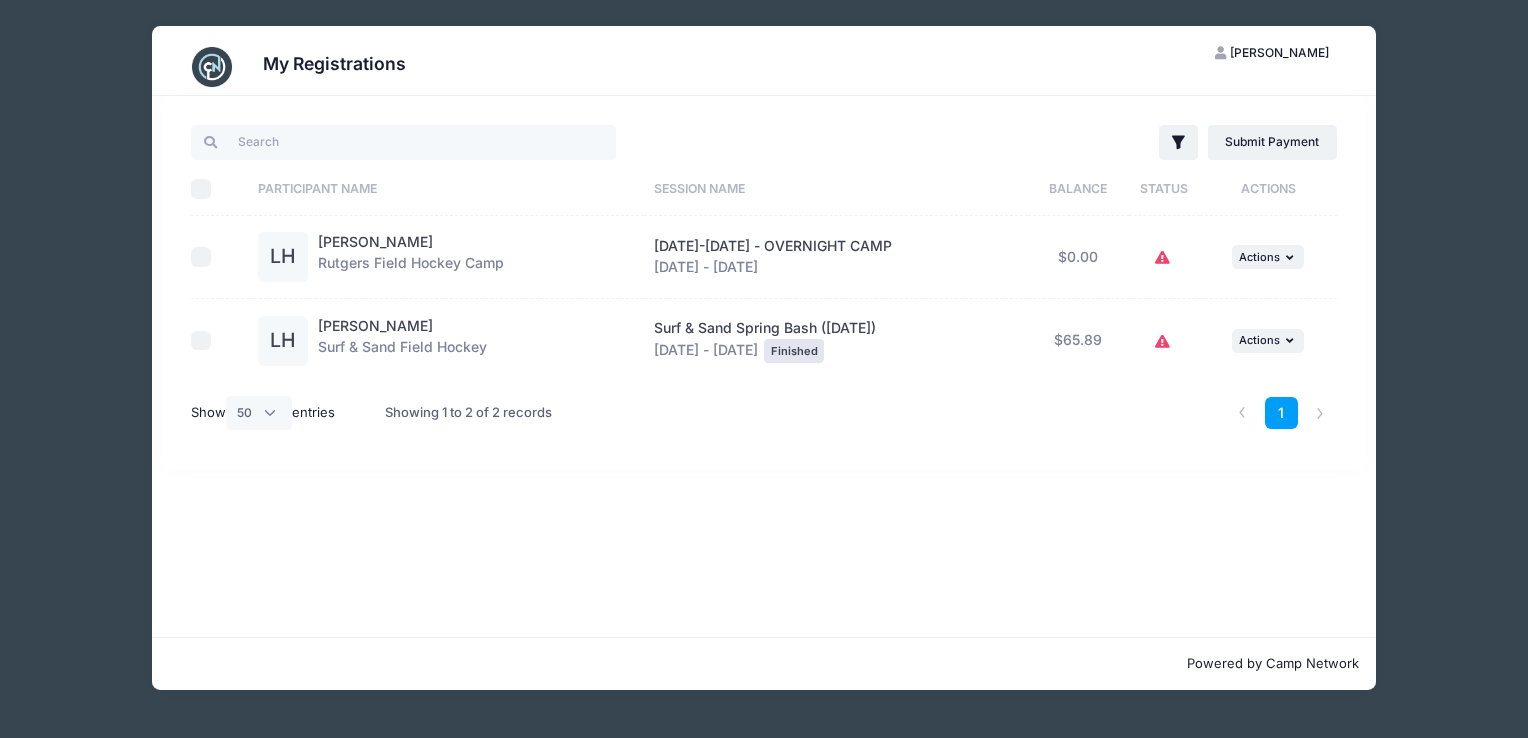click on "[DATE]-[DATE] - OVERNIGHT CAMP" at bounding box center [773, 245] 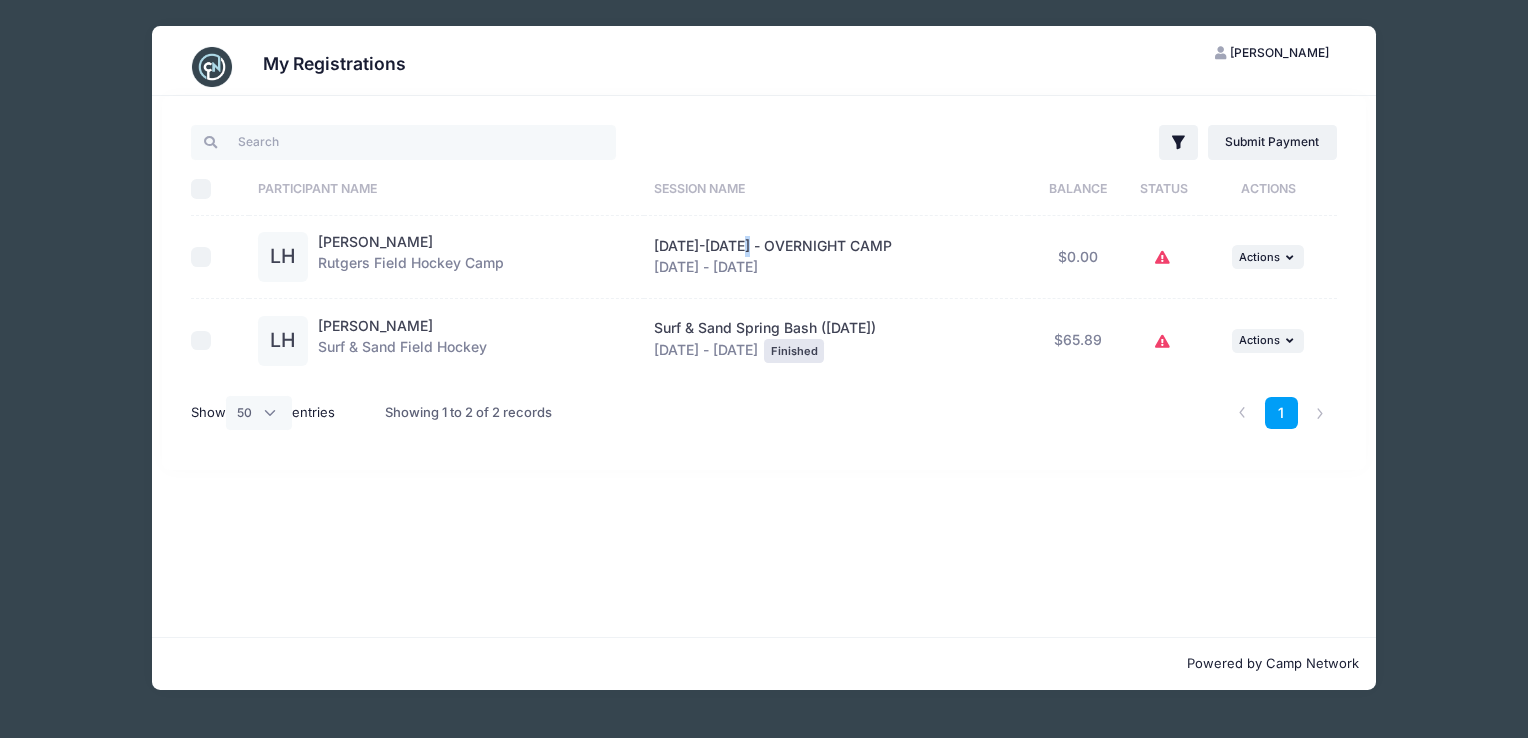 click on "[DATE]-[DATE] - OVERNIGHT CAMP" at bounding box center (773, 245) 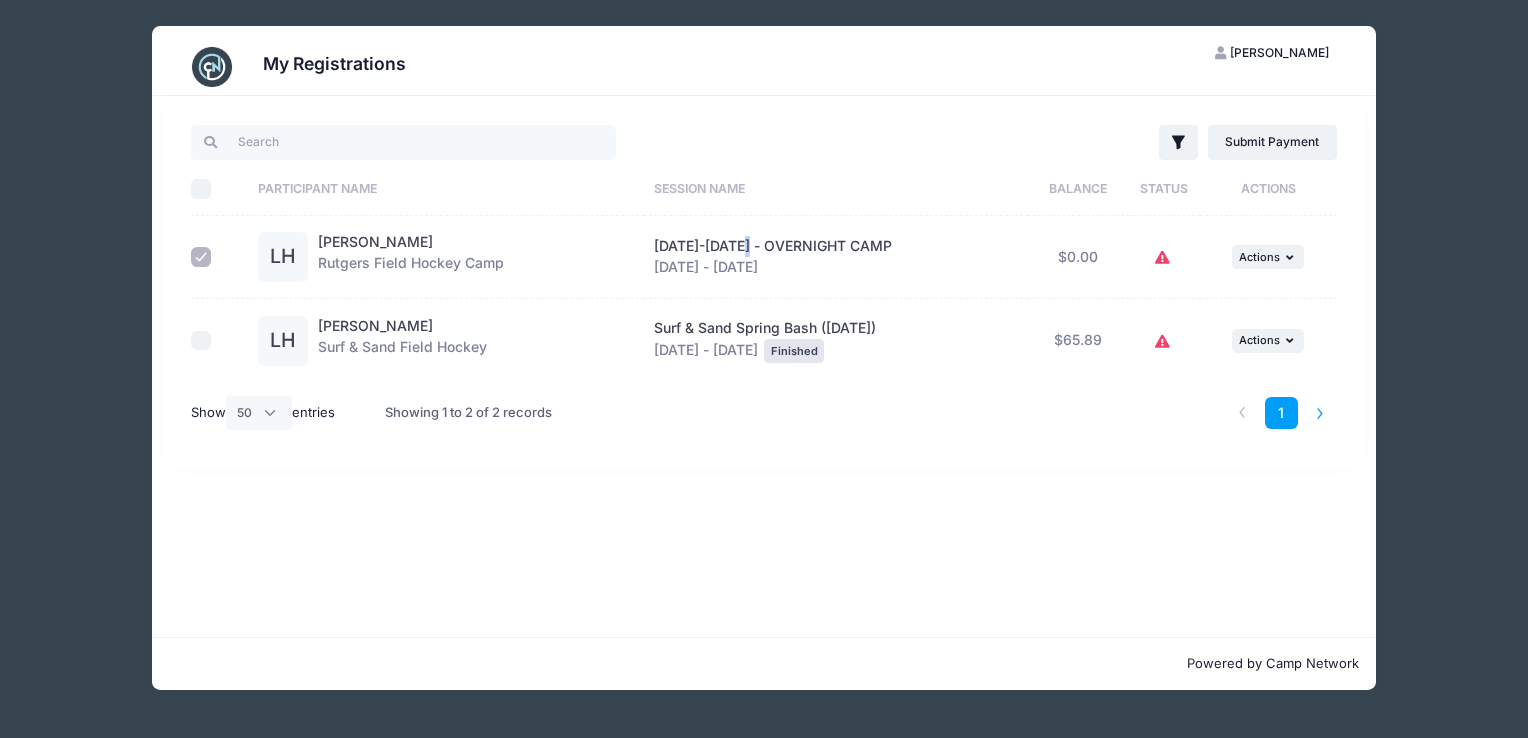 click at bounding box center [1320, 413] 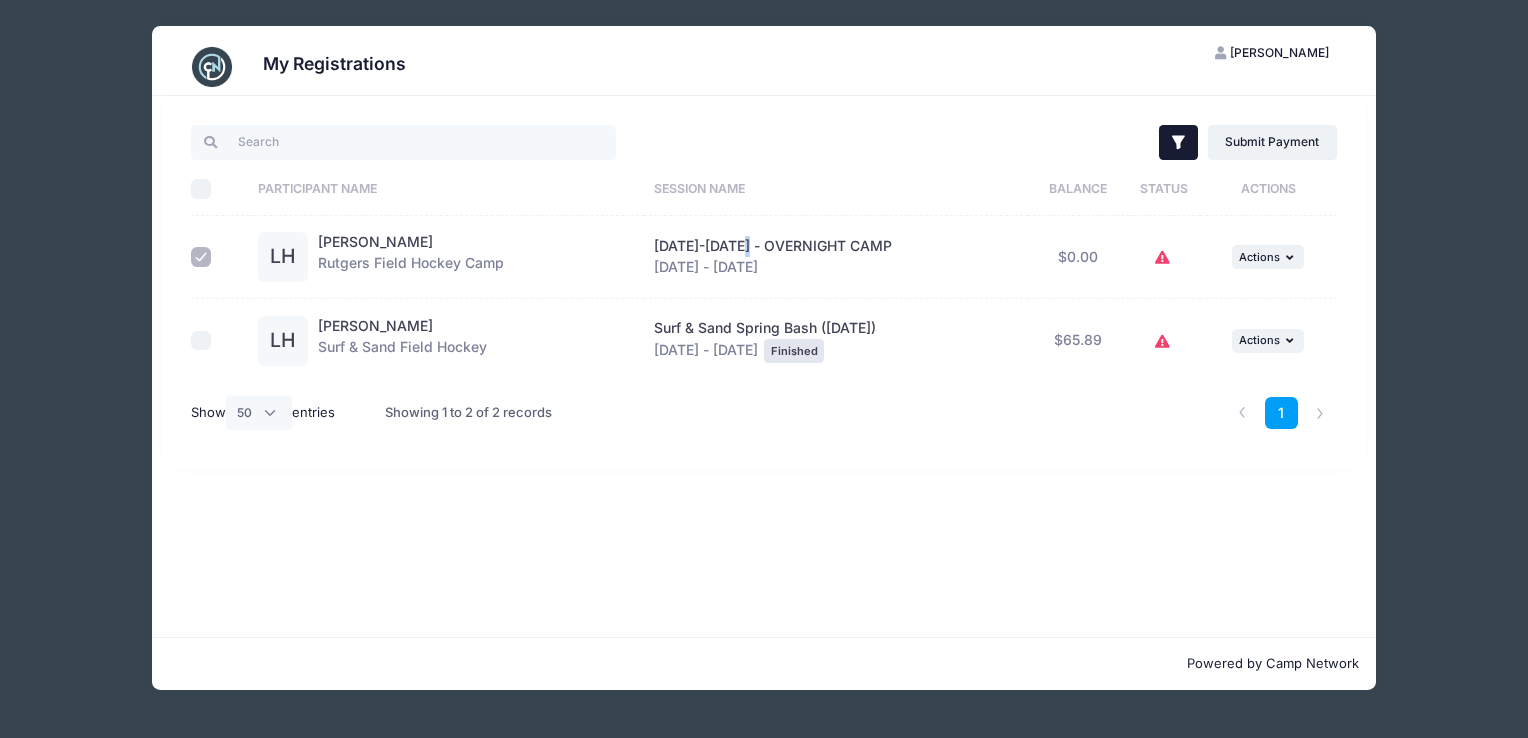 click 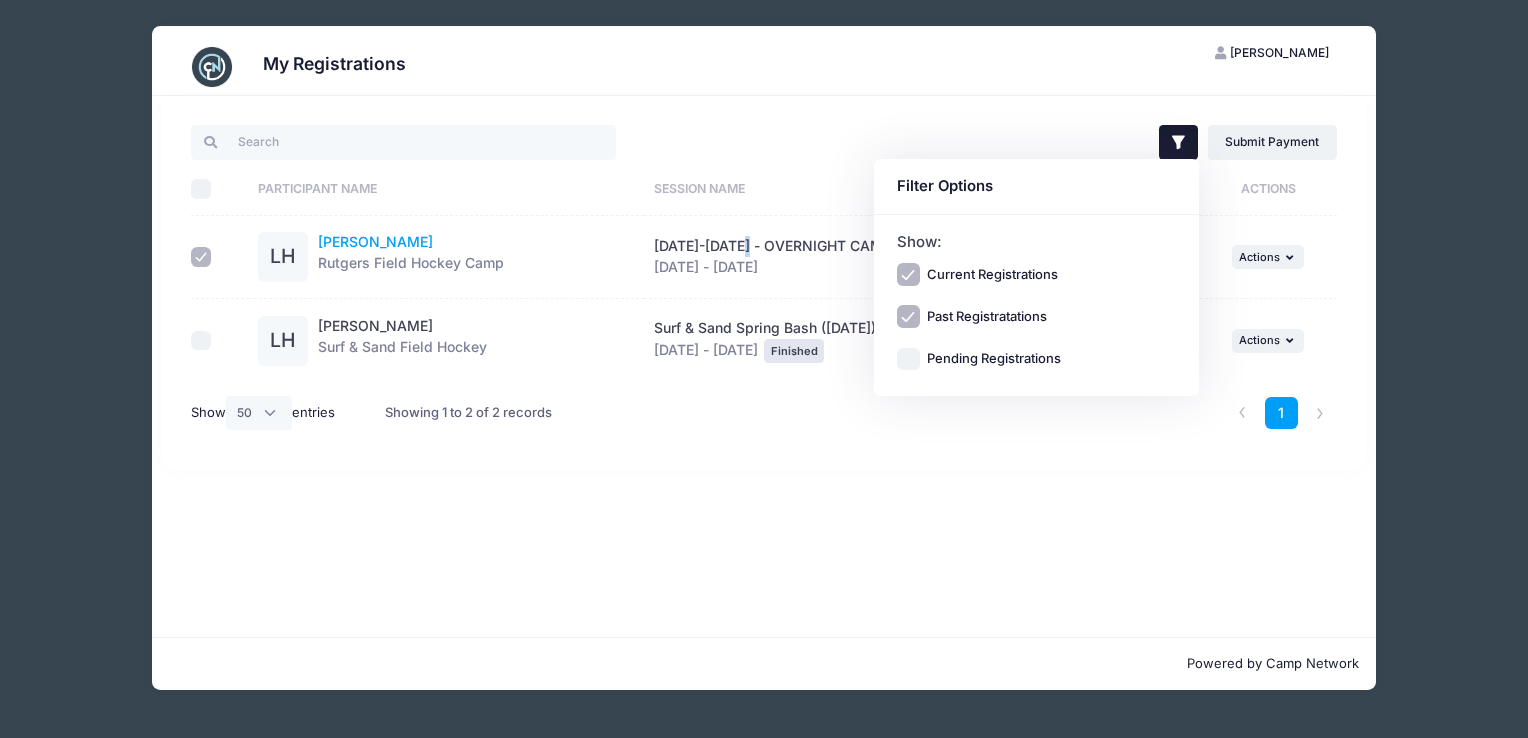 click on "Lola Harding-Perehinys" at bounding box center [375, 241] 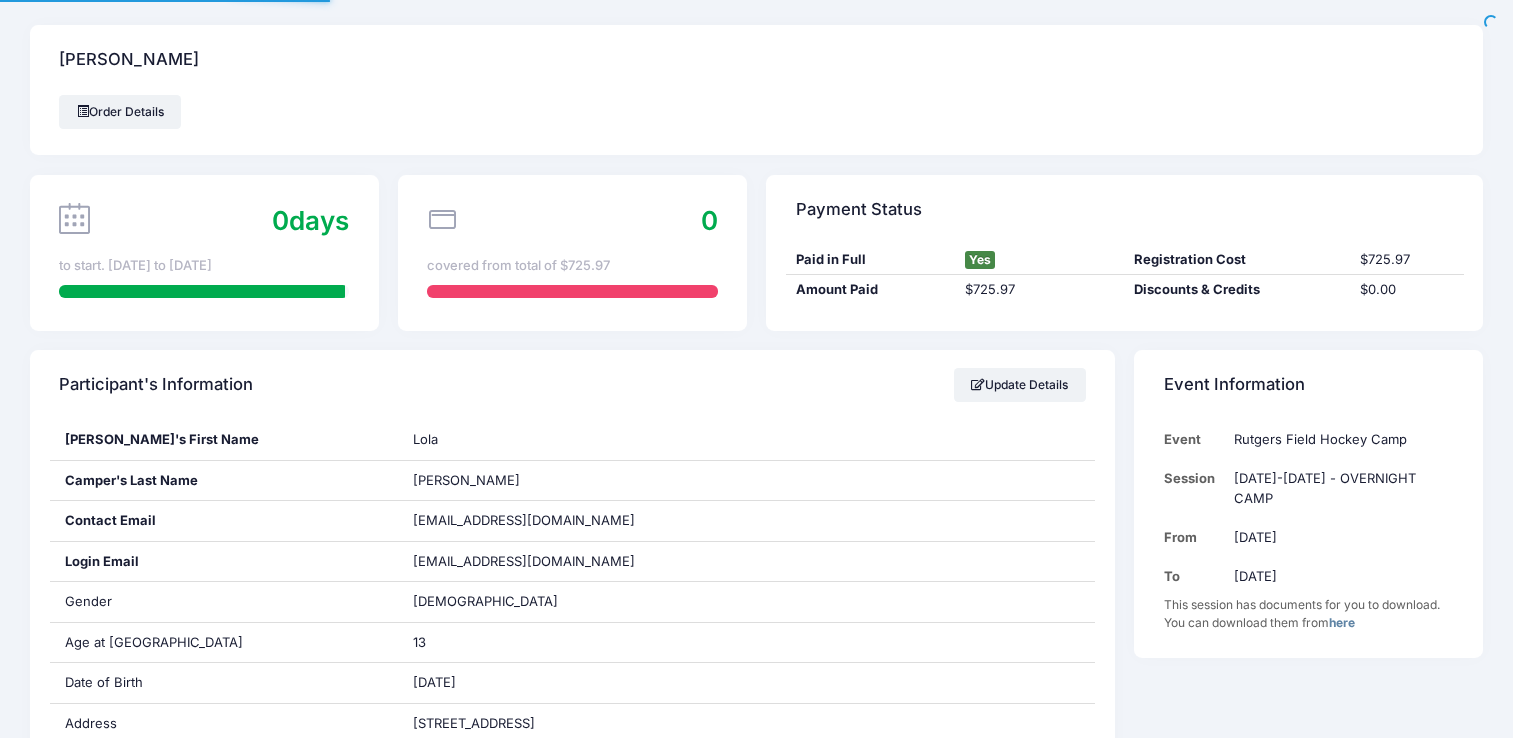 scroll, scrollTop: 0, scrollLeft: 0, axis: both 